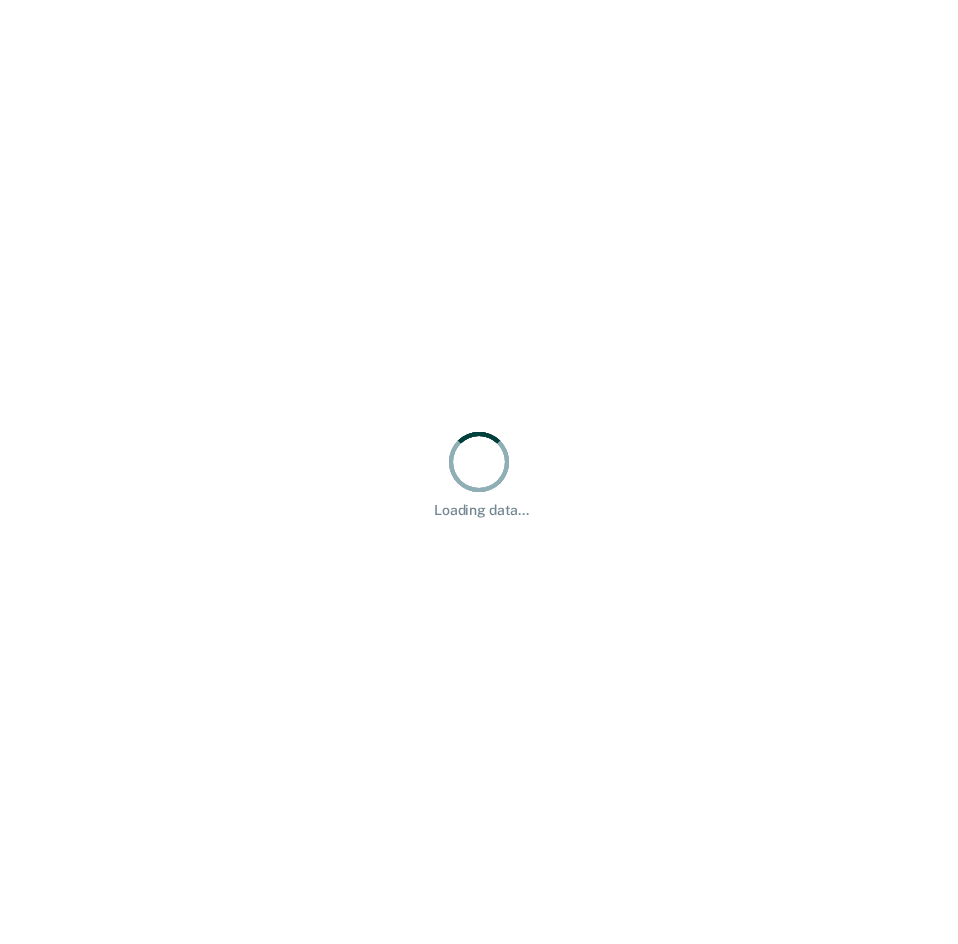 scroll, scrollTop: 0, scrollLeft: 0, axis: both 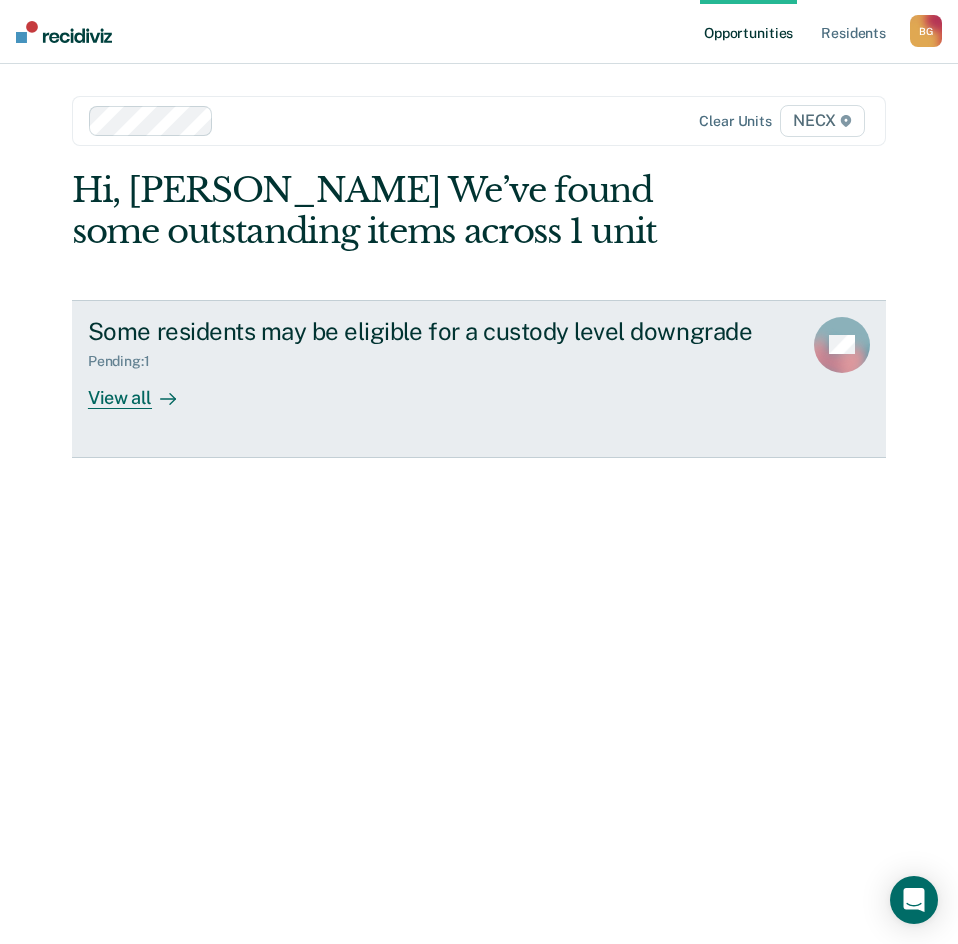 click on "Some residents may be eligible for a custody level downgrade Pending :  1 View all   SG" at bounding box center (479, 379) 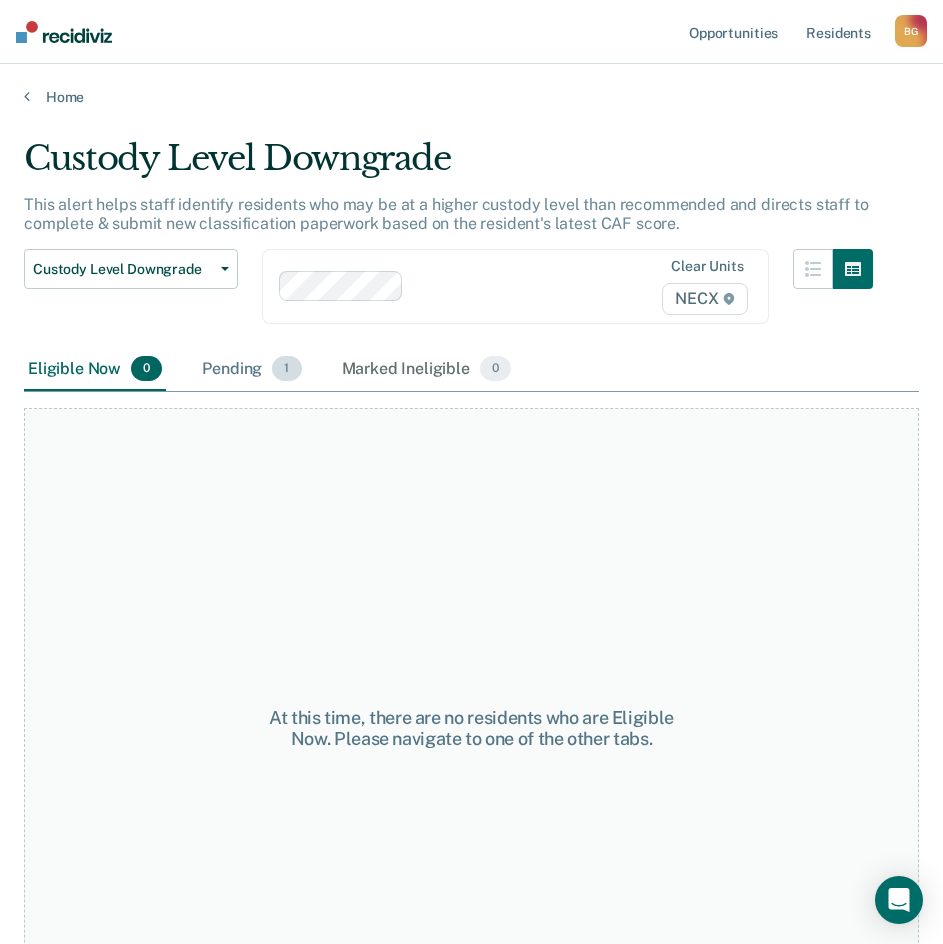 click on "Pending 1" at bounding box center (251, 370) 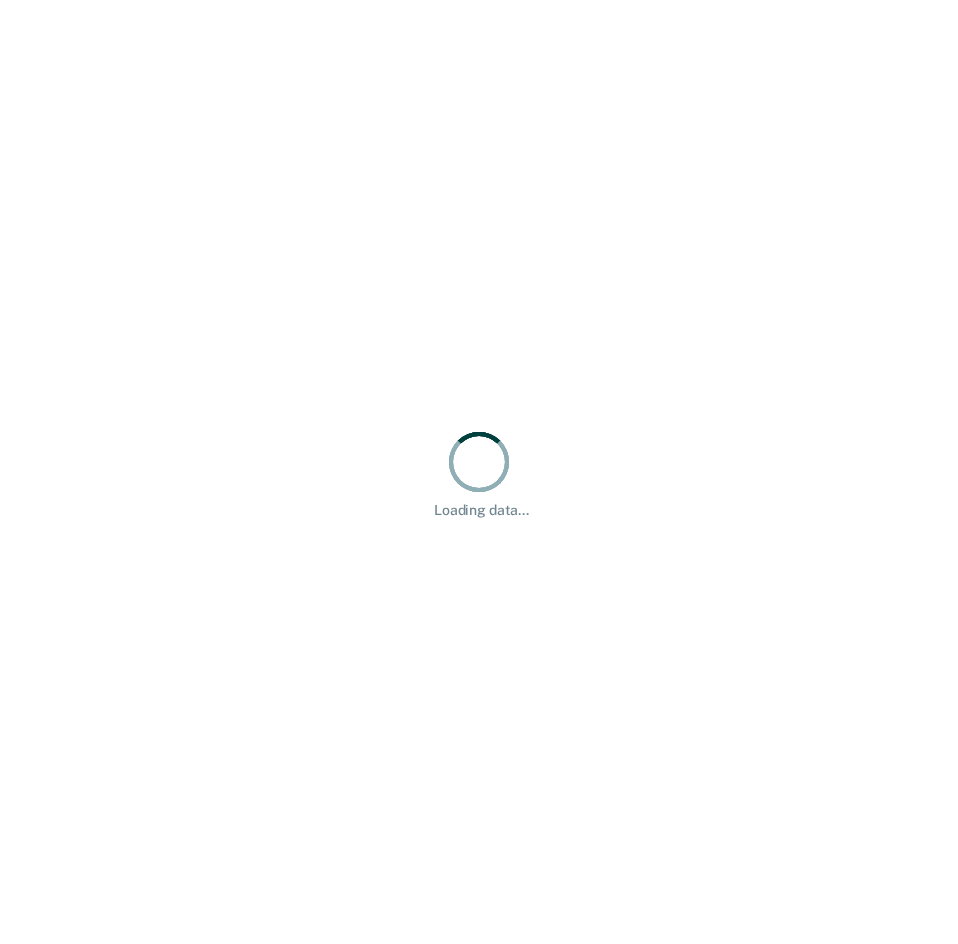 scroll, scrollTop: 0, scrollLeft: 0, axis: both 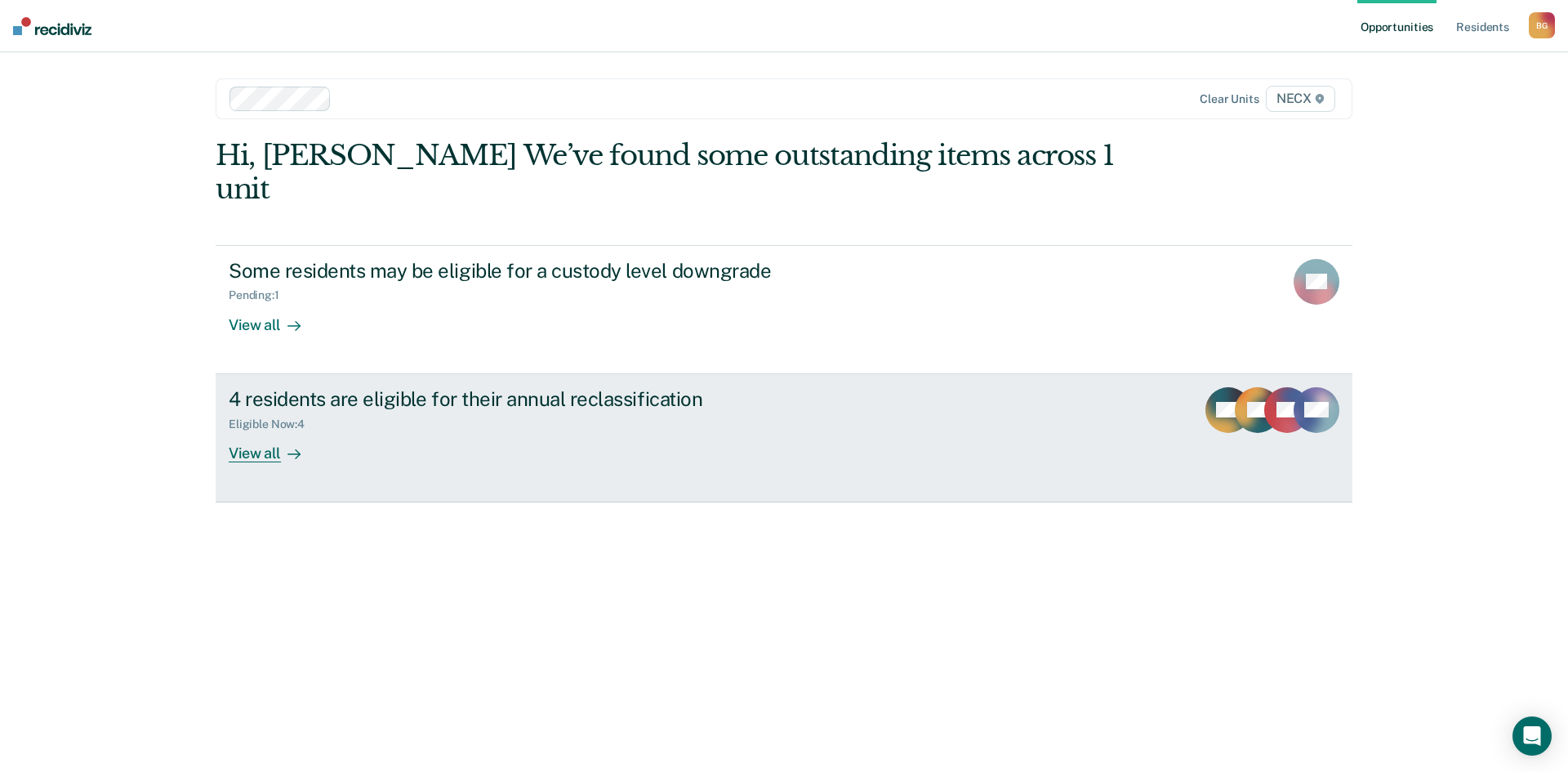 click on "4 residents are eligible for their annual reclassification Eligible Now :  4 View all   MC XP DB TW" at bounding box center (784, 438) 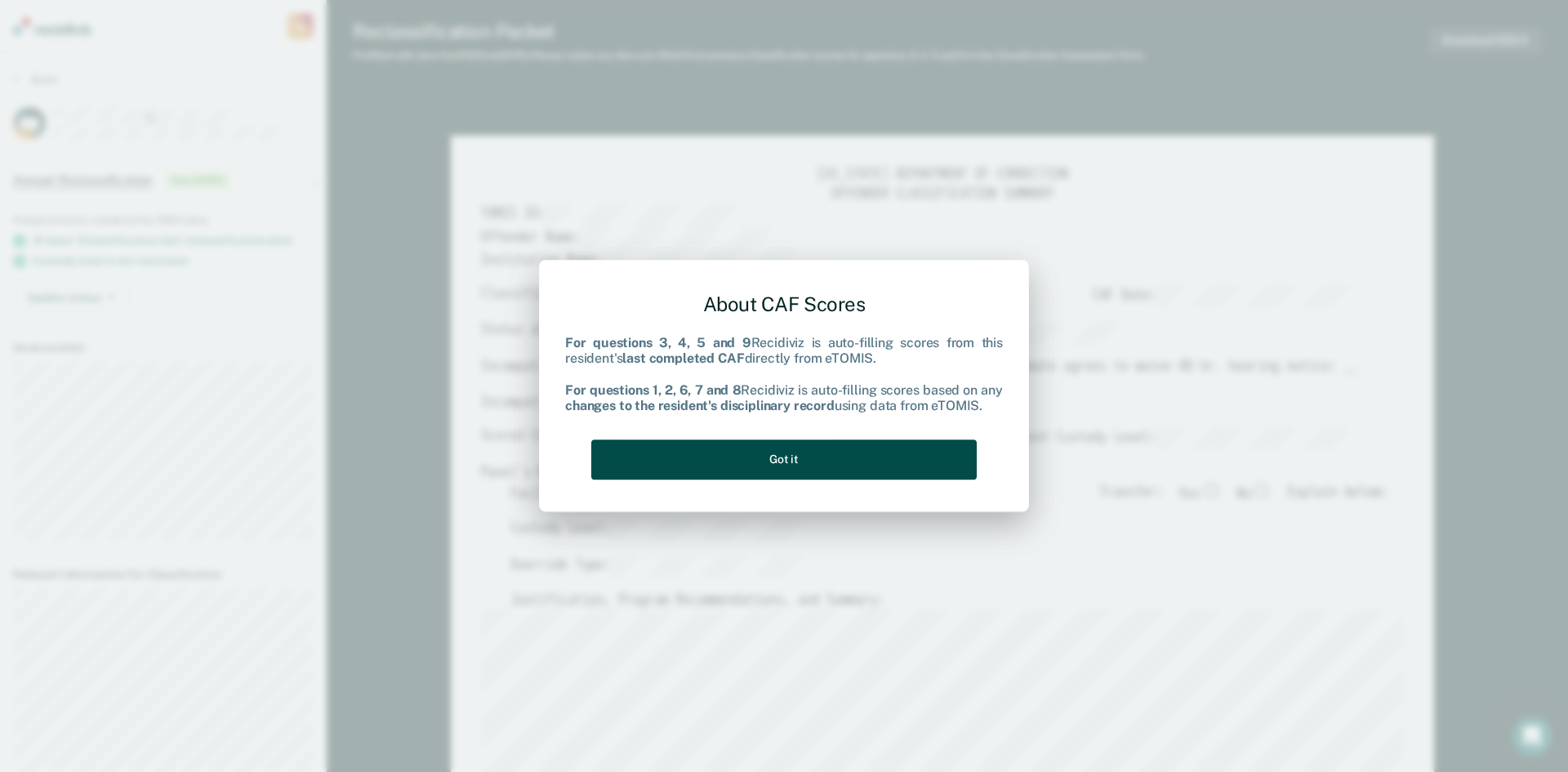 click on "Got it" at bounding box center (784, 459) 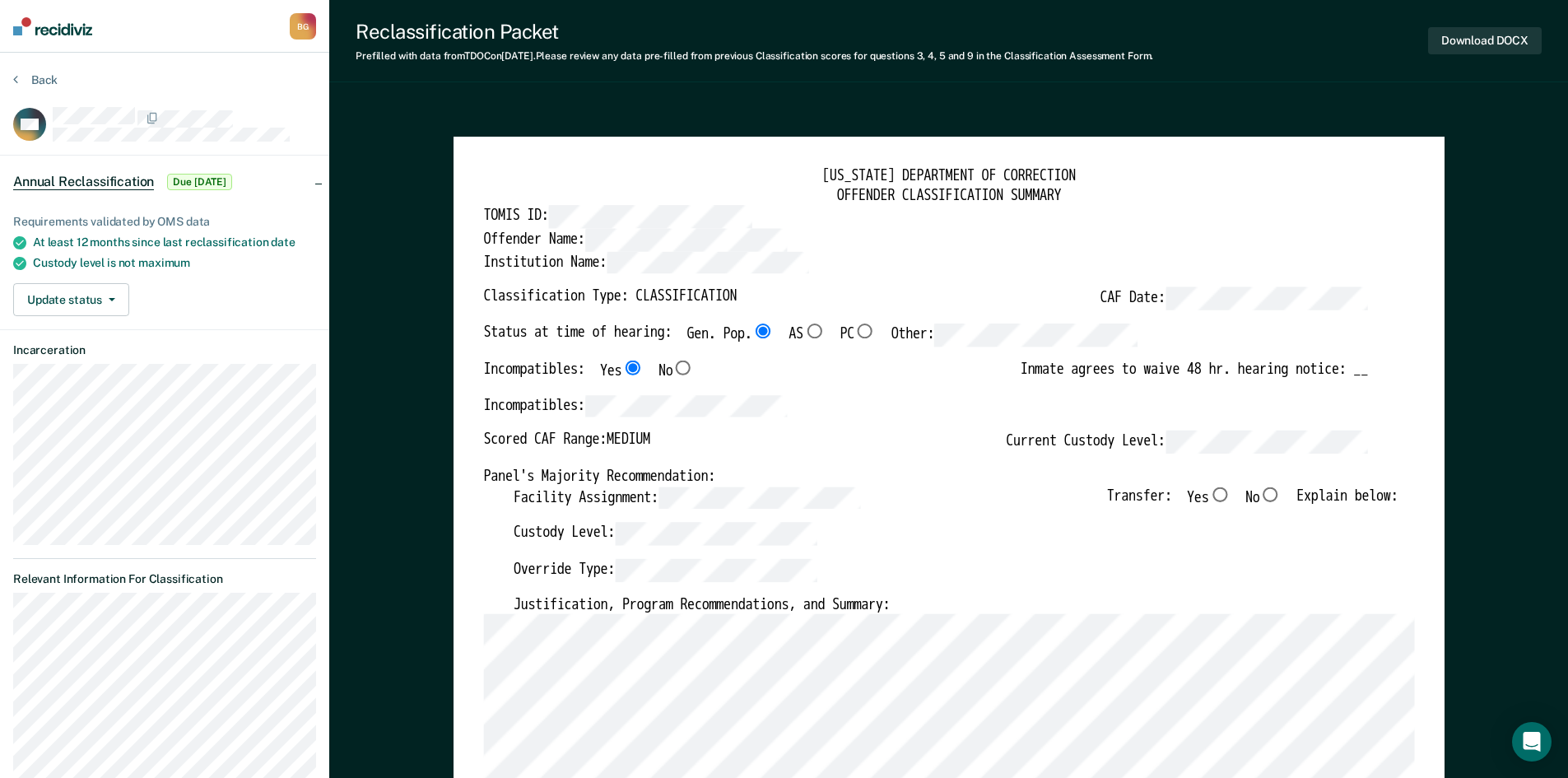 click on "No" at bounding box center [1270, 494] 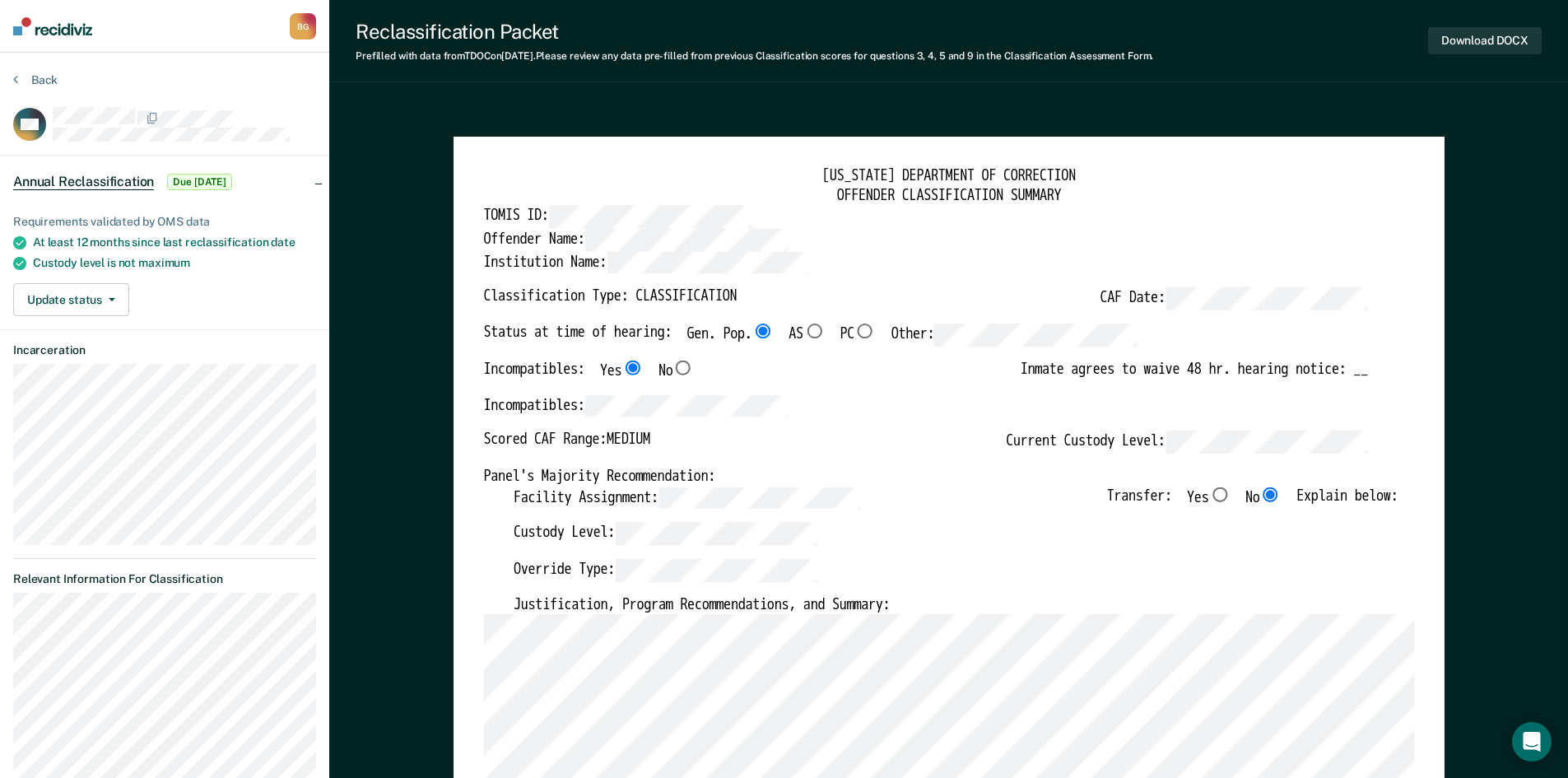 type on "x" 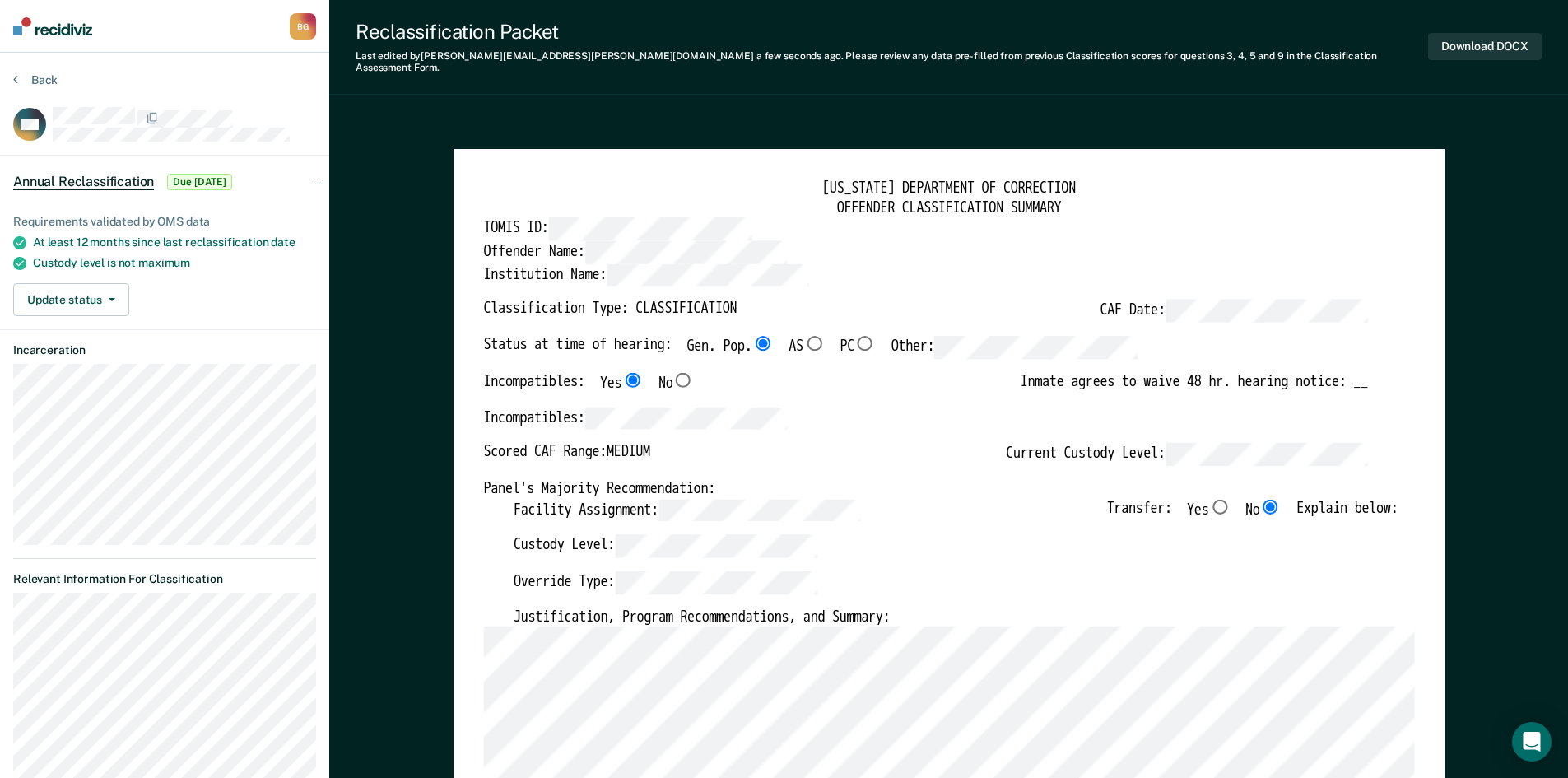 scroll, scrollTop: 413, scrollLeft: 0, axis: vertical 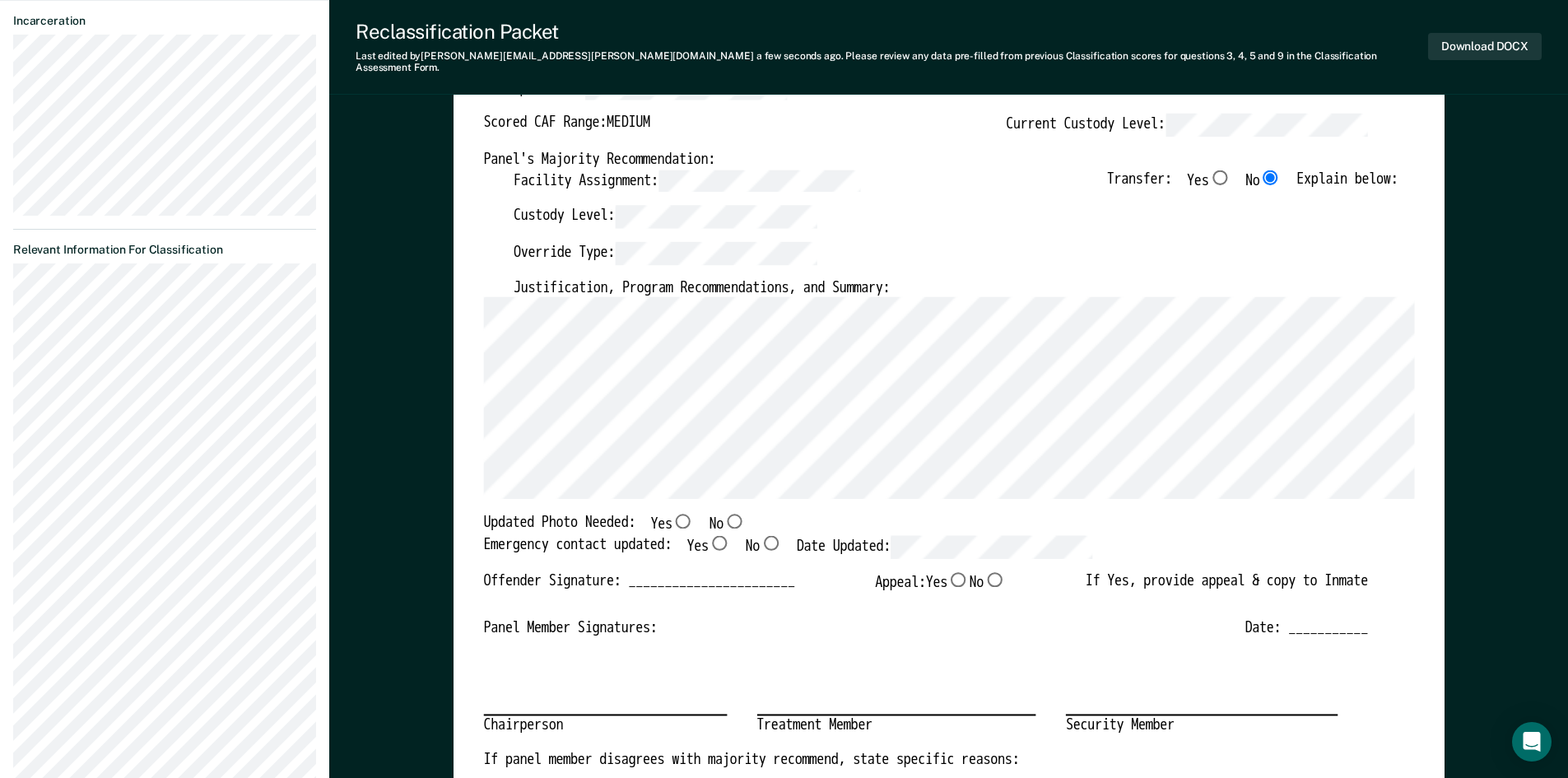 click on "No" at bounding box center [734, 521] 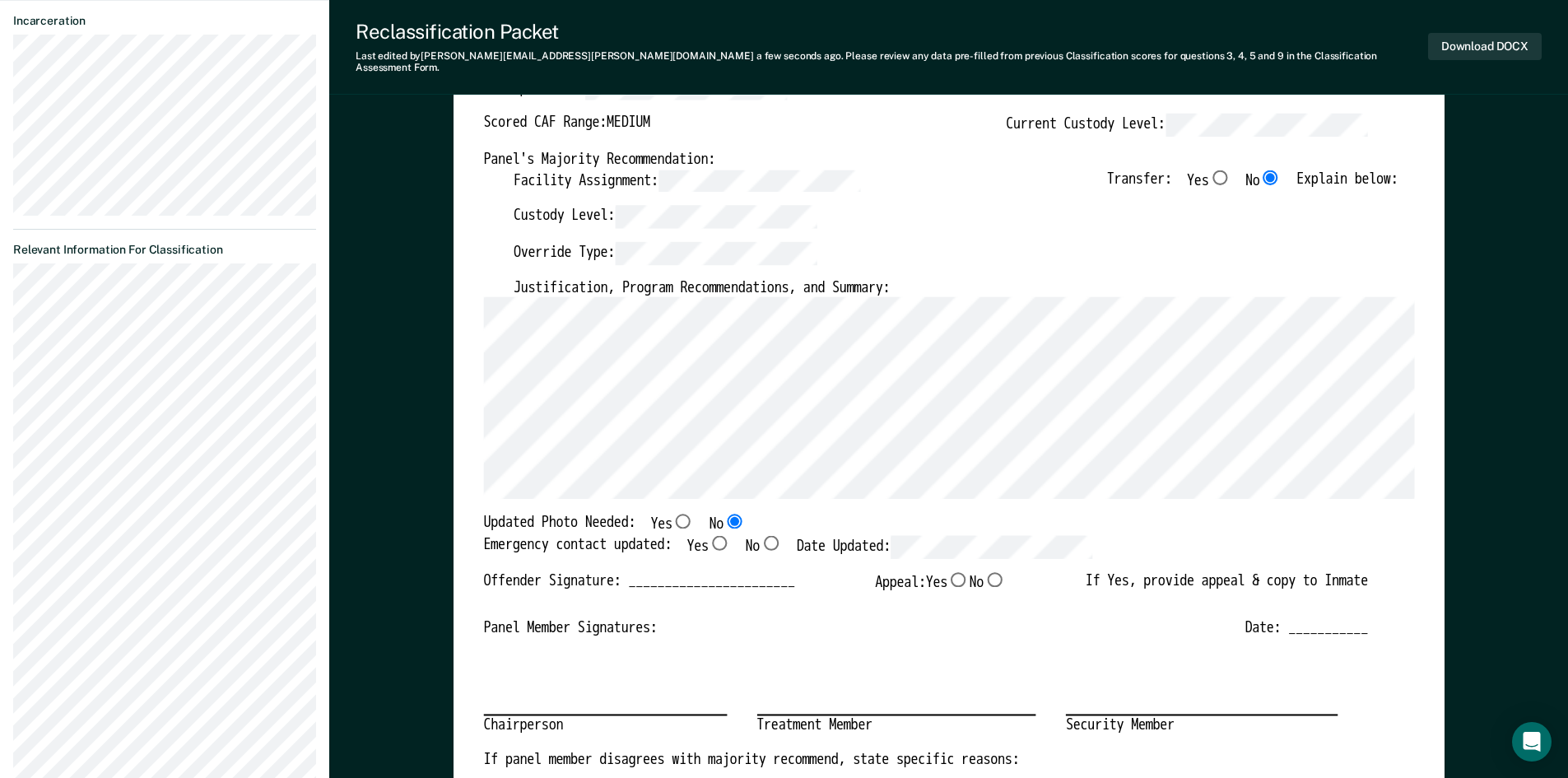 type on "x" 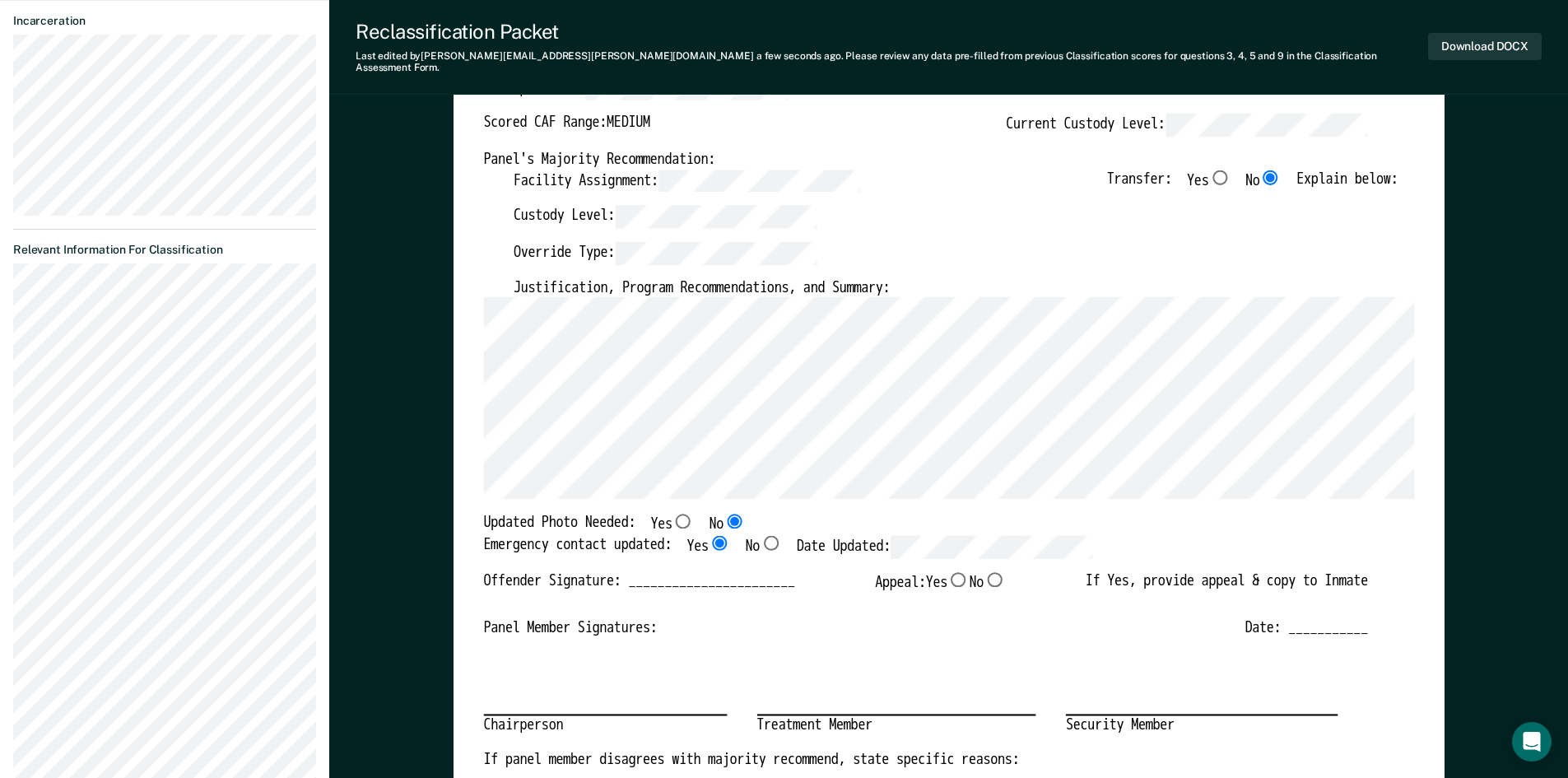 type on "x" 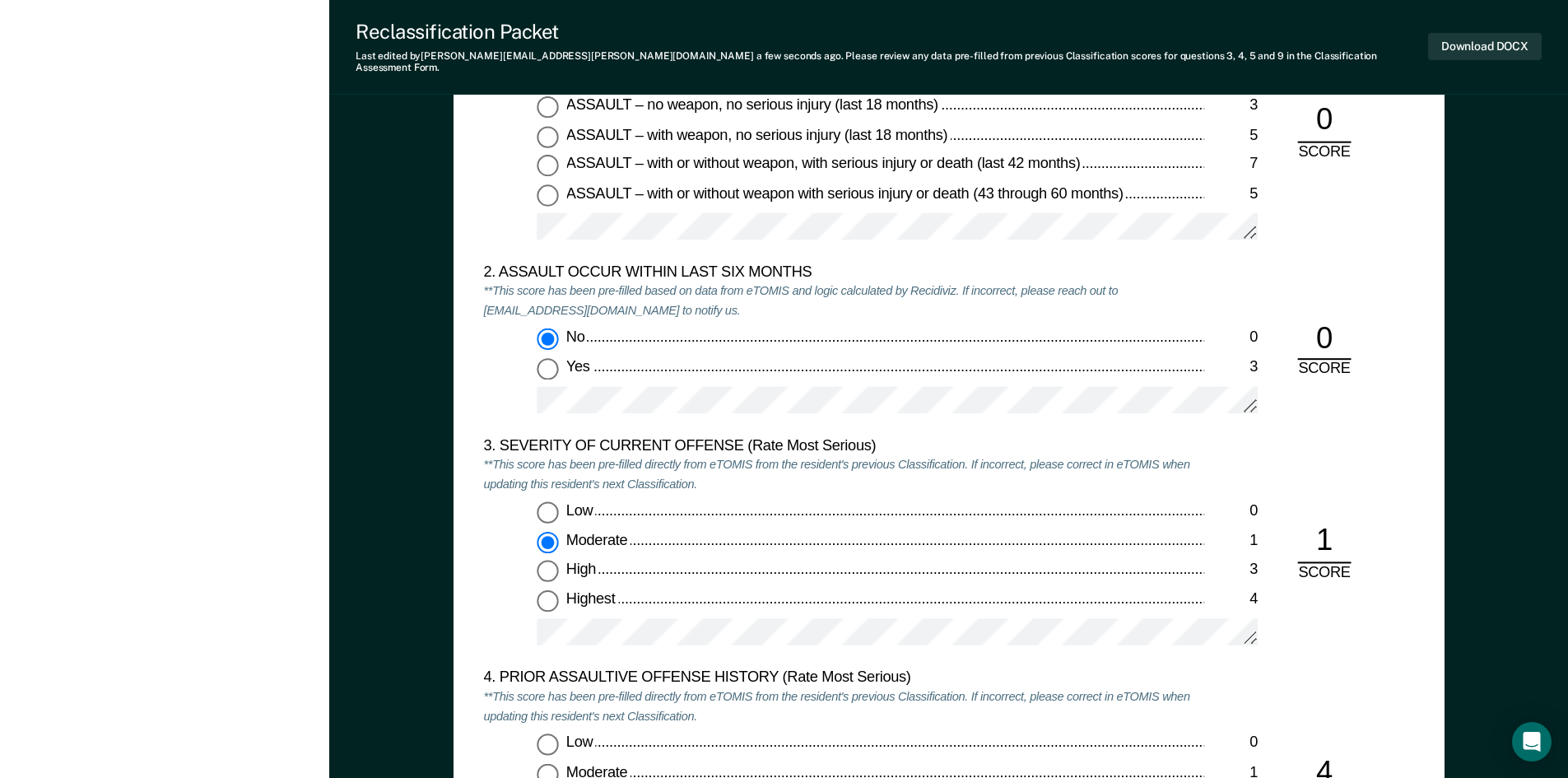 scroll, scrollTop: 1811, scrollLeft: 0, axis: vertical 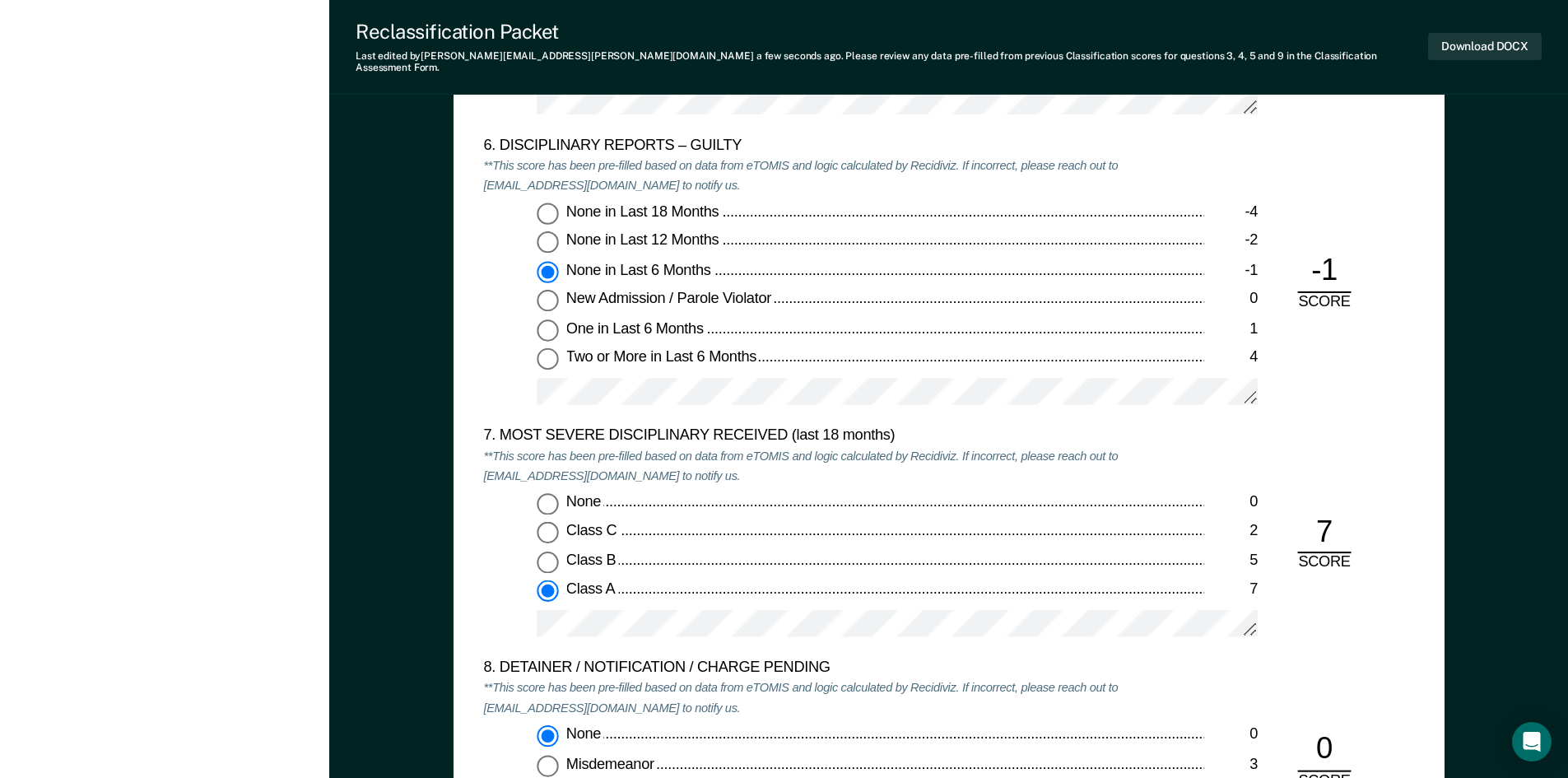 click on "None in Last 12 Months -2" at bounding box center (547, 243) 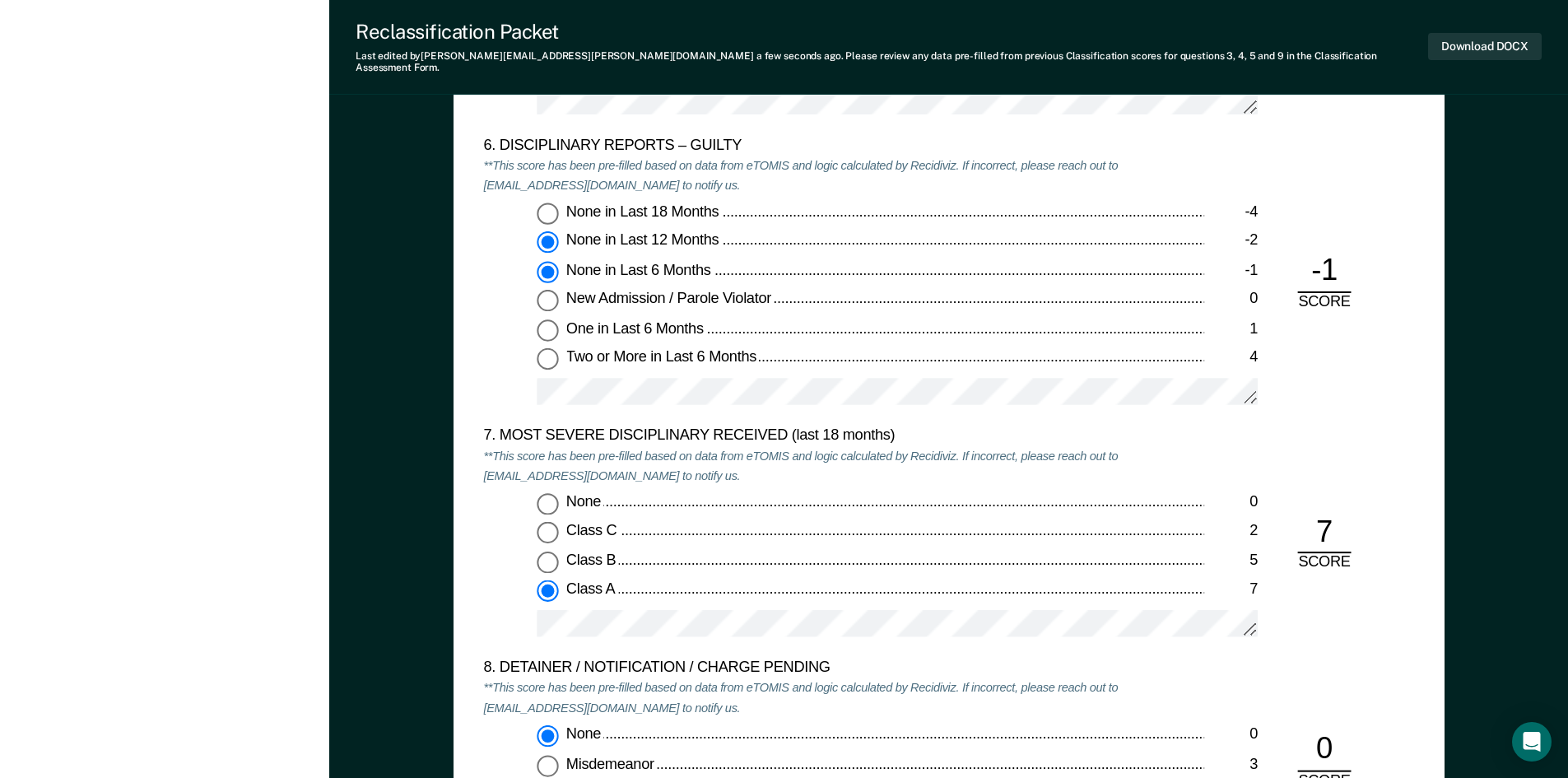 type on "x" 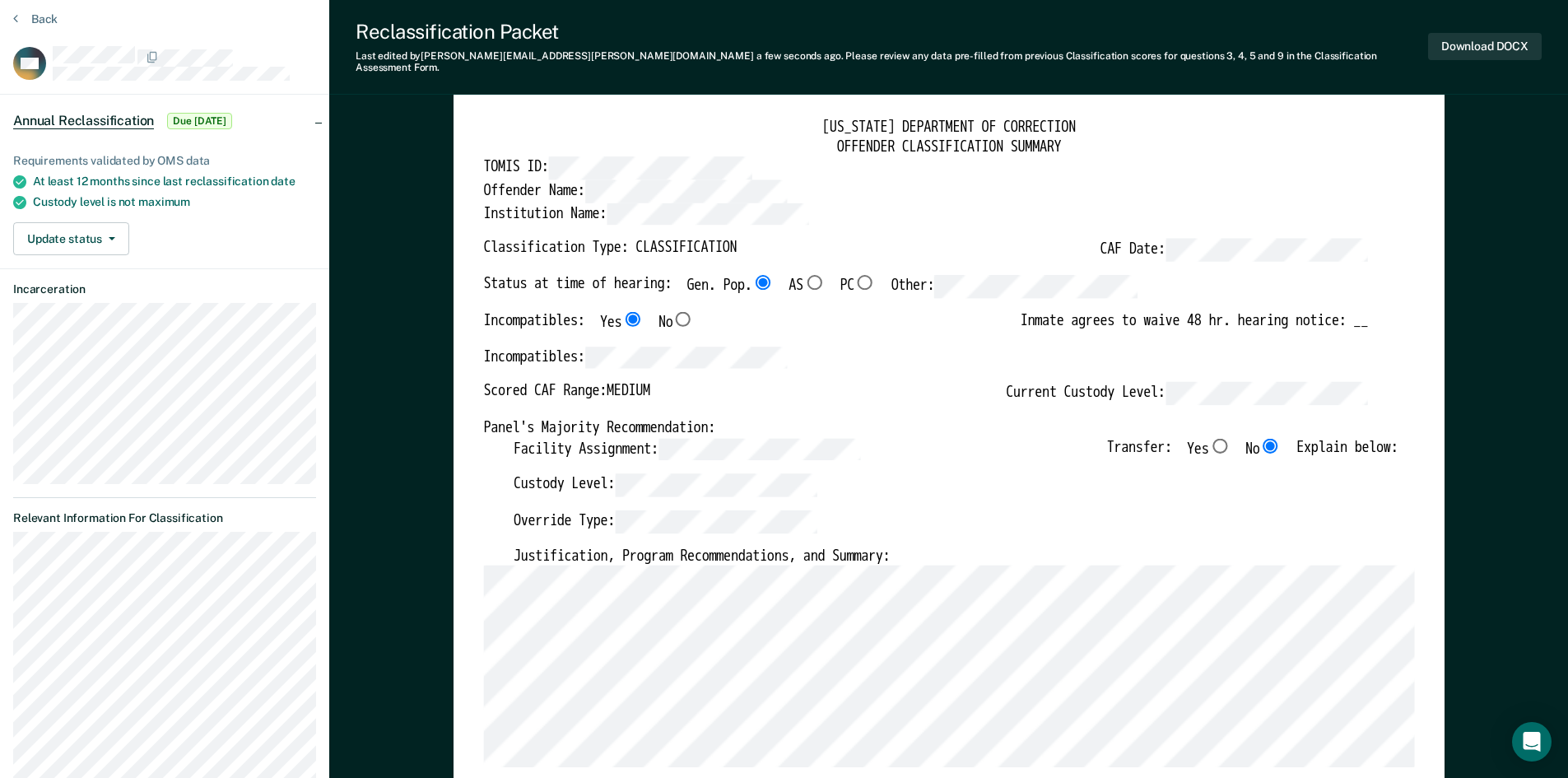 scroll, scrollTop: 0, scrollLeft: 0, axis: both 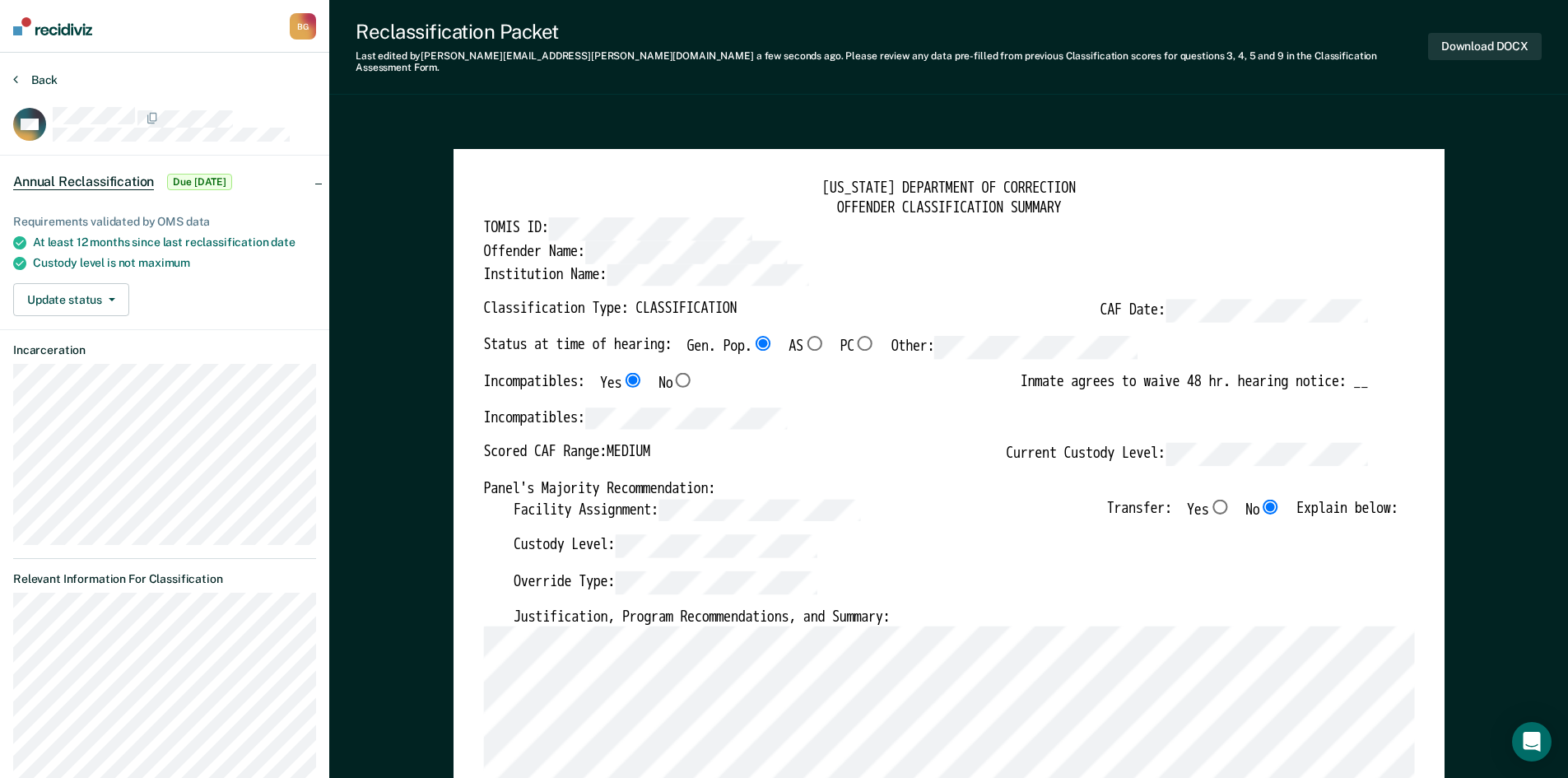 click on "Back" at bounding box center [35, 80] 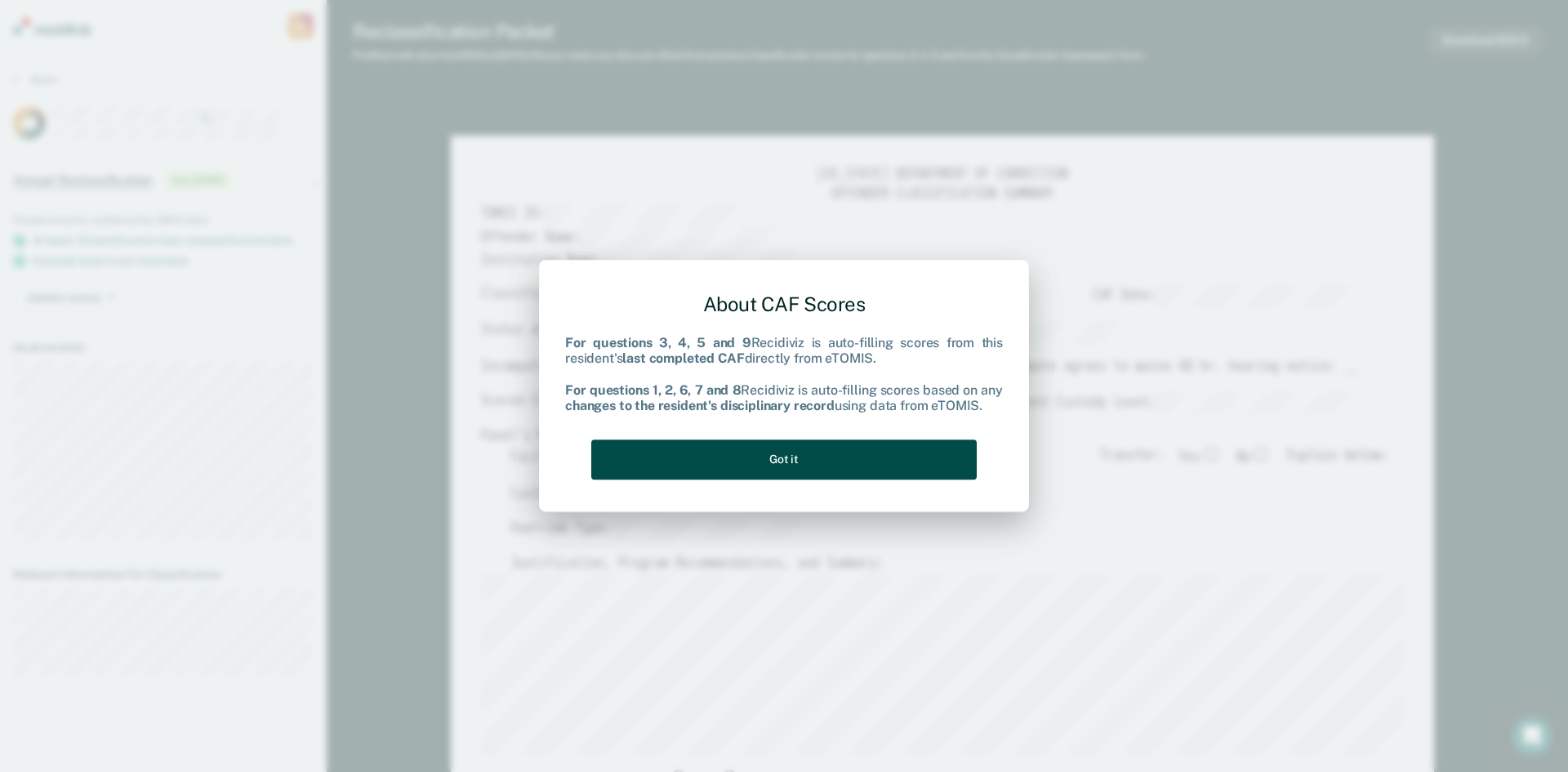 click on "Got it" at bounding box center (784, 459) 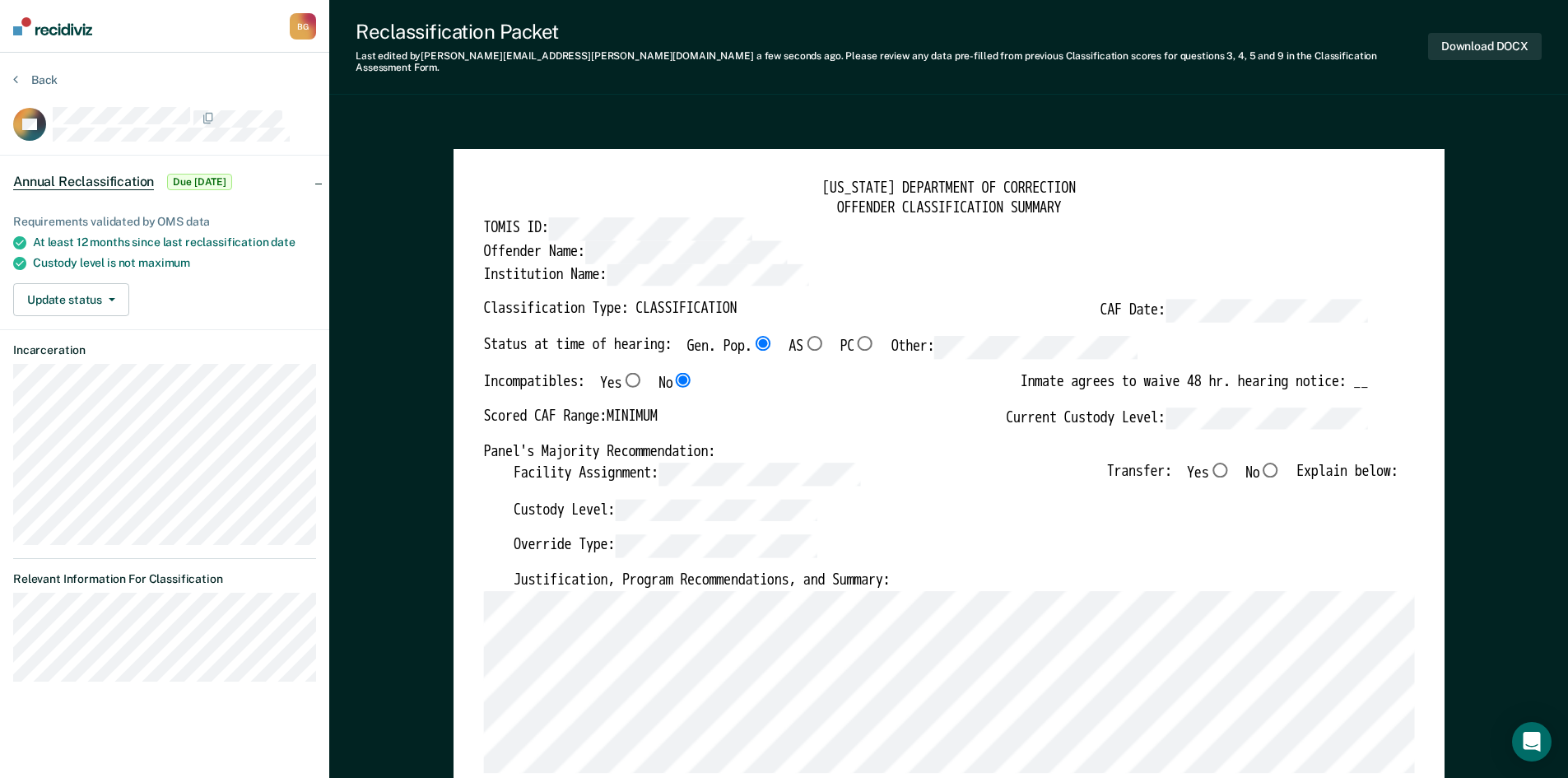 click on "No" at bounding box center (1270, 469) 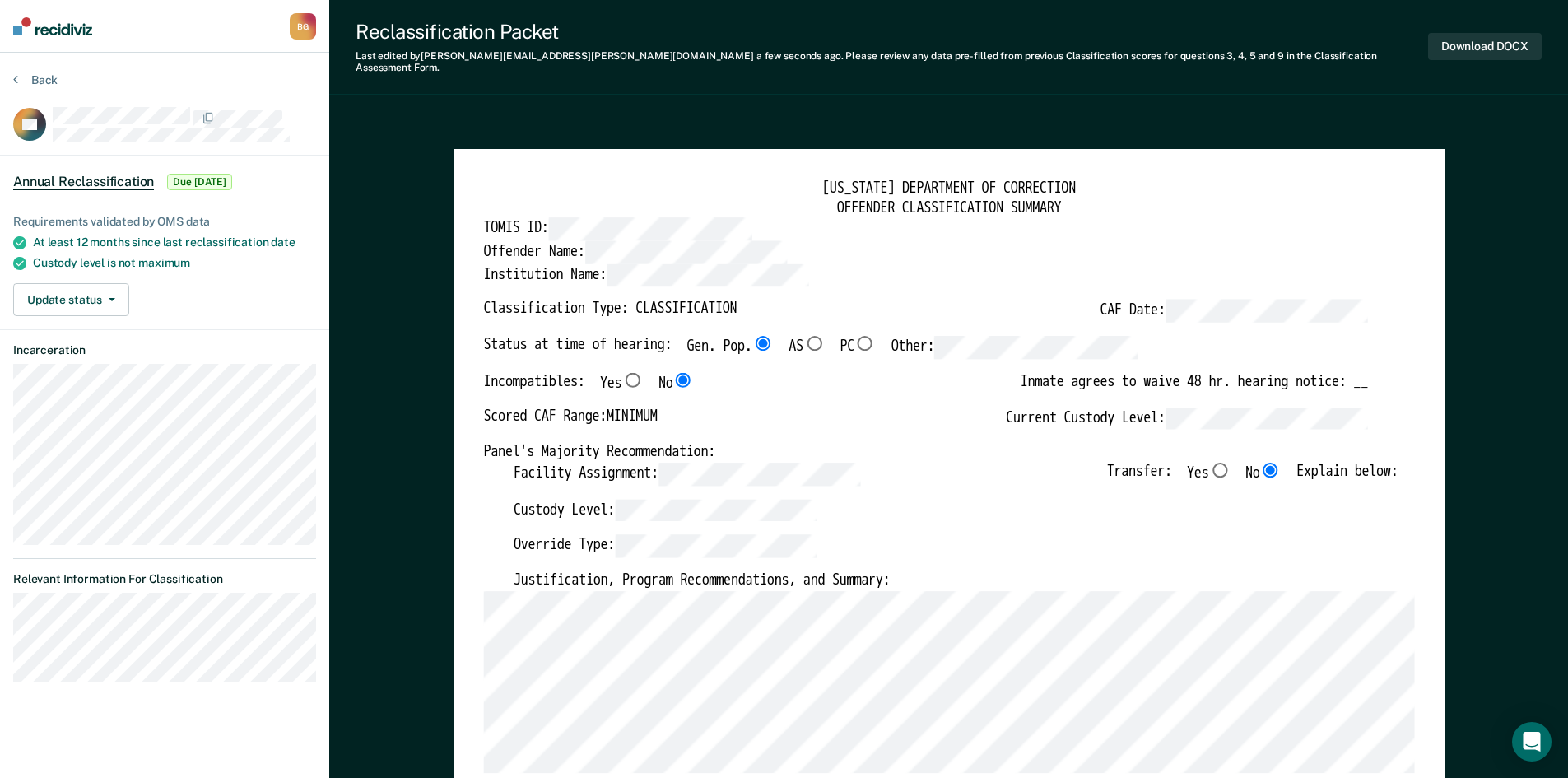 type on "x" 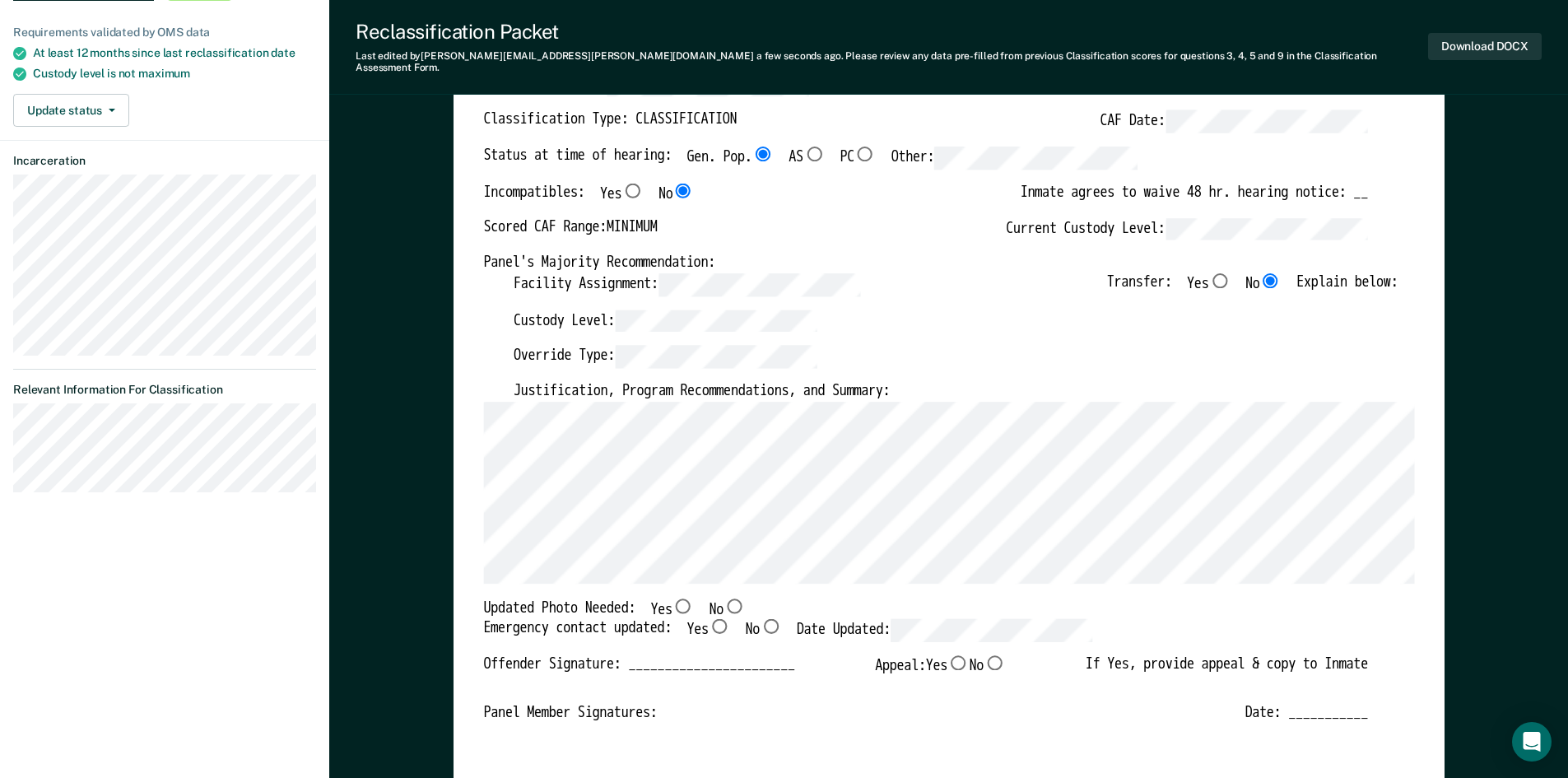 scroll, scrollTop: 329, scrollLeft: 0, axis: vertical 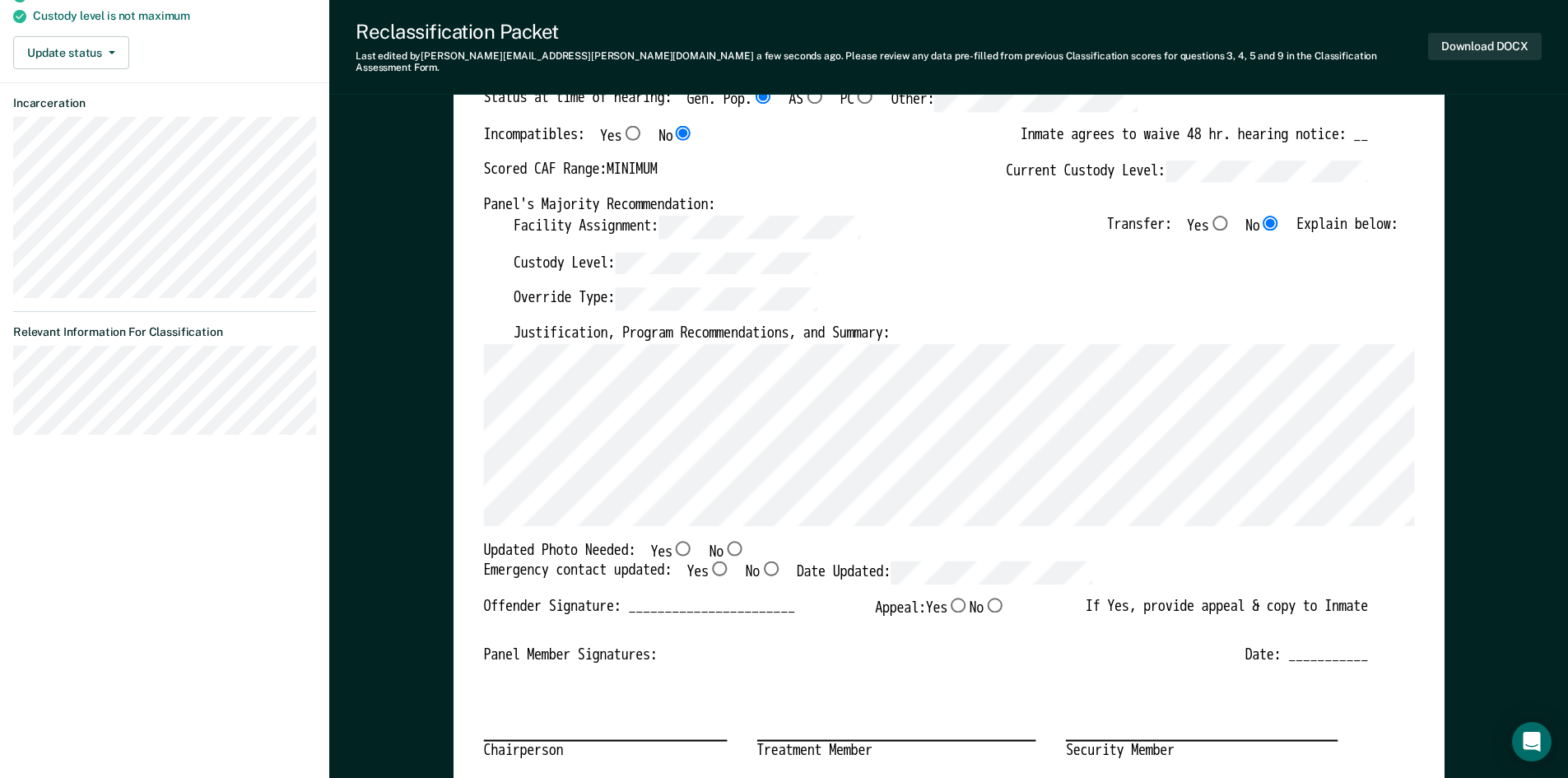 click on "No" at bounding box center [734, 547] 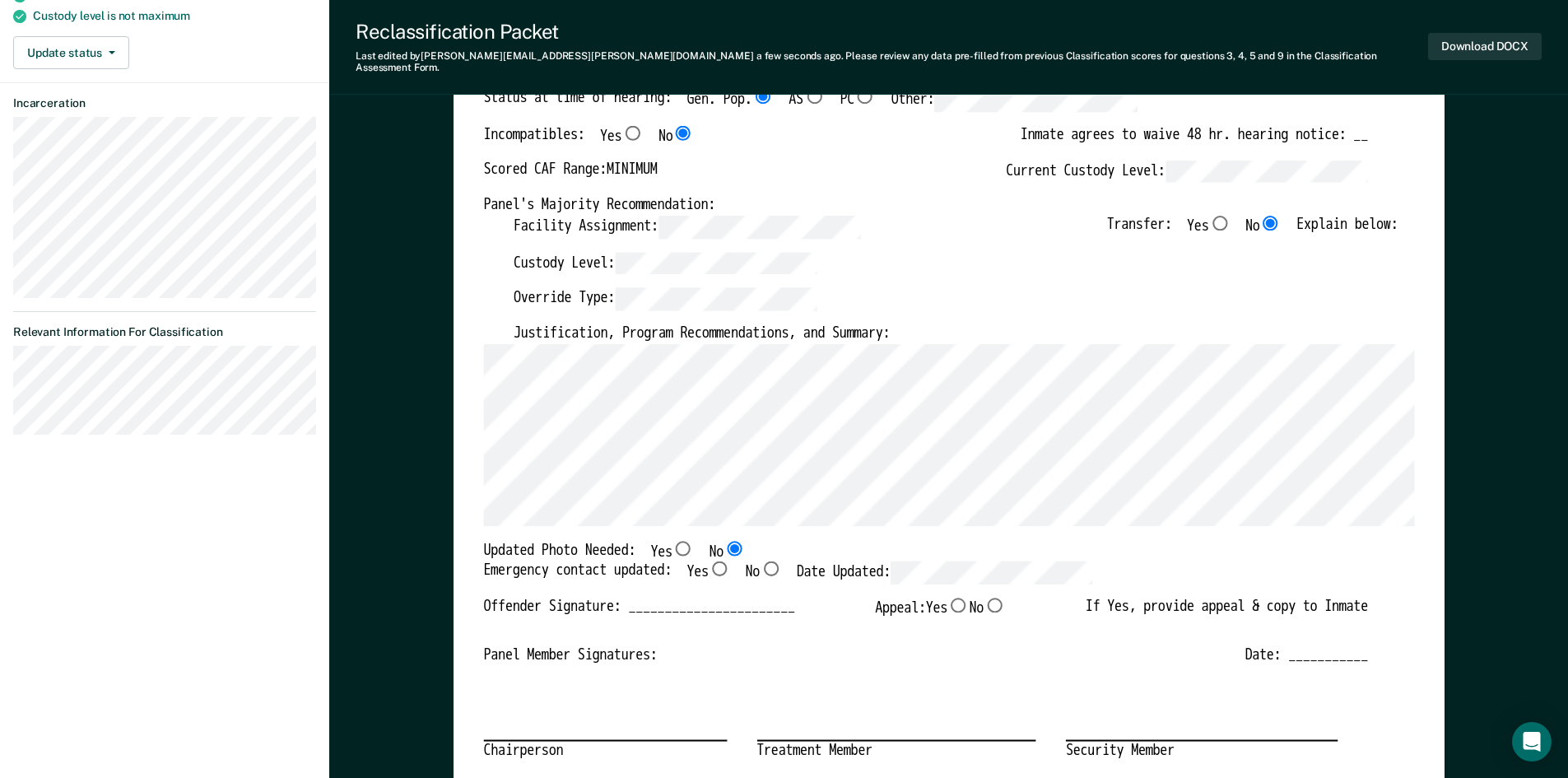 type on "x" 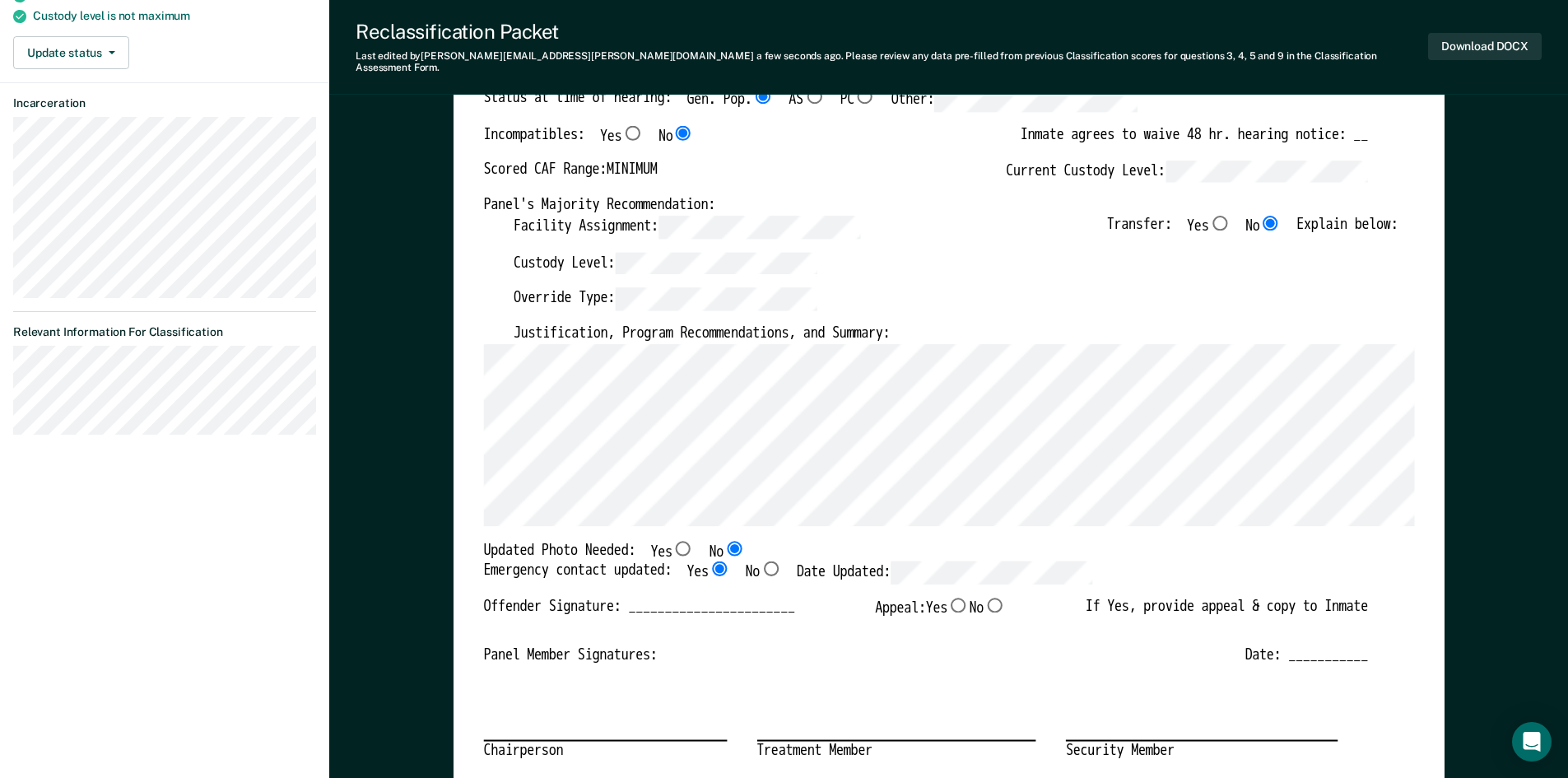 type on "x" 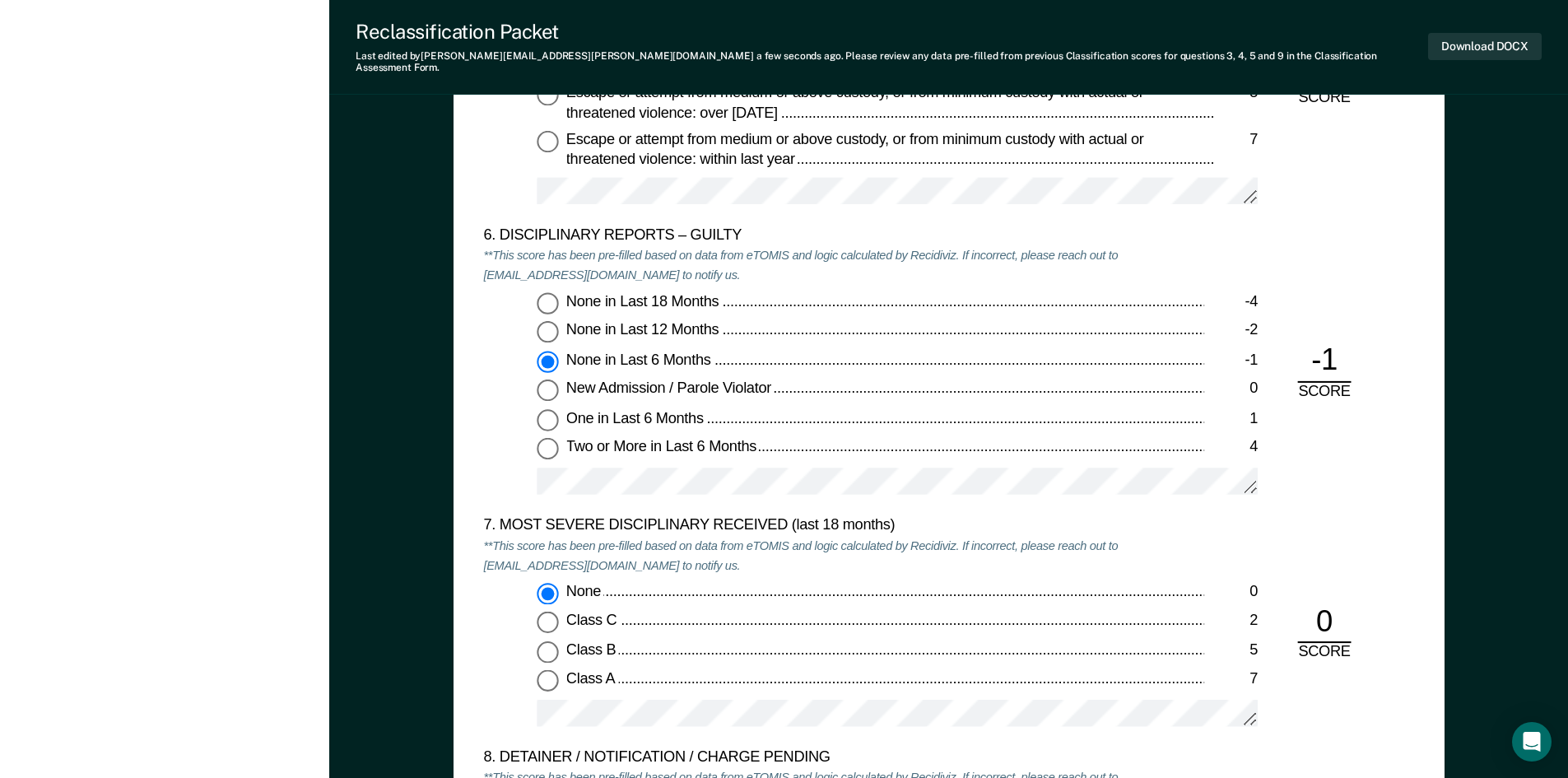 scroll, scrollTop: 2881, scrollLeft: 0, axis: vertical 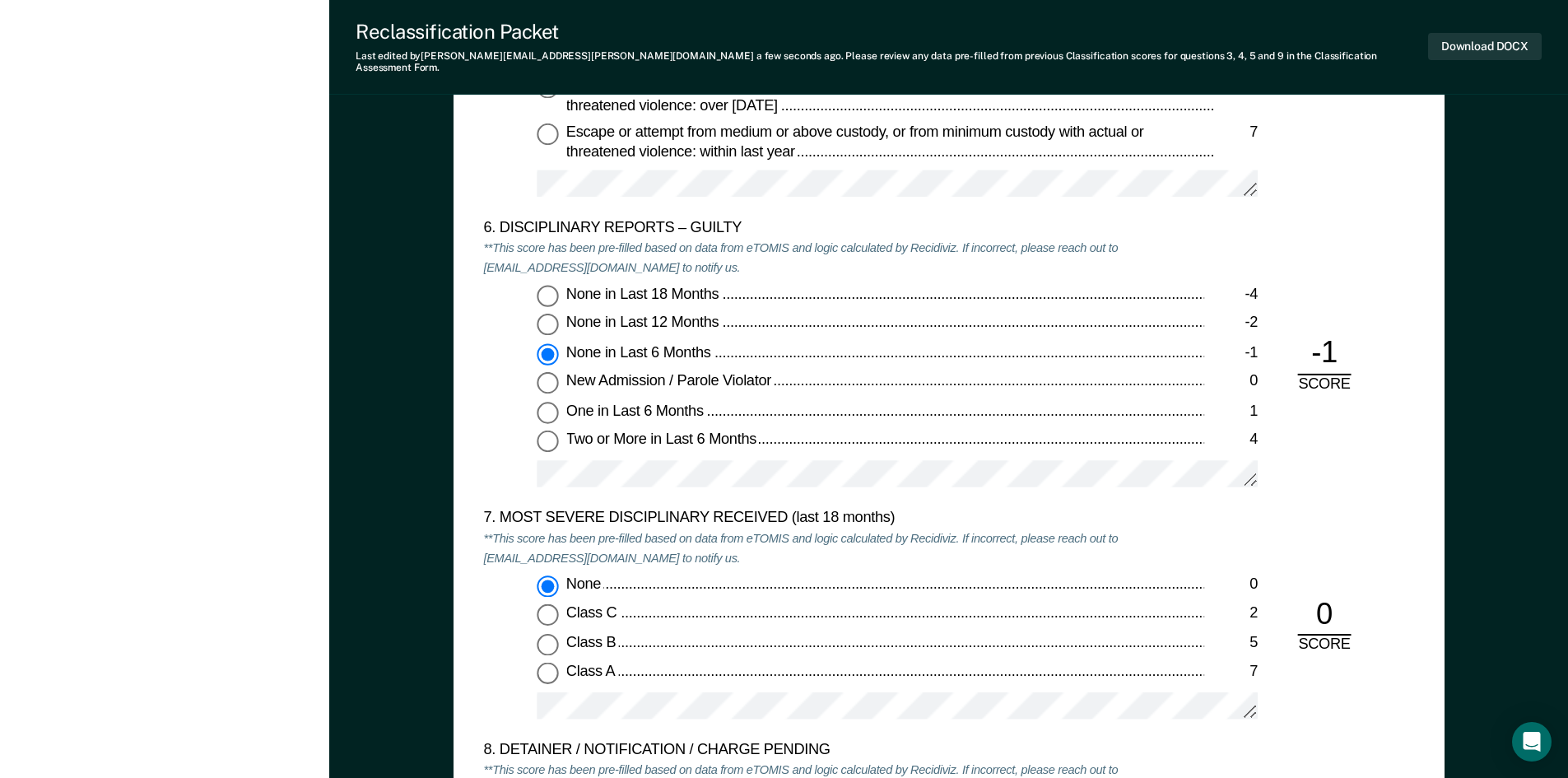 click on "None in Last 12 Months -2" at bounding box center (547, 325) 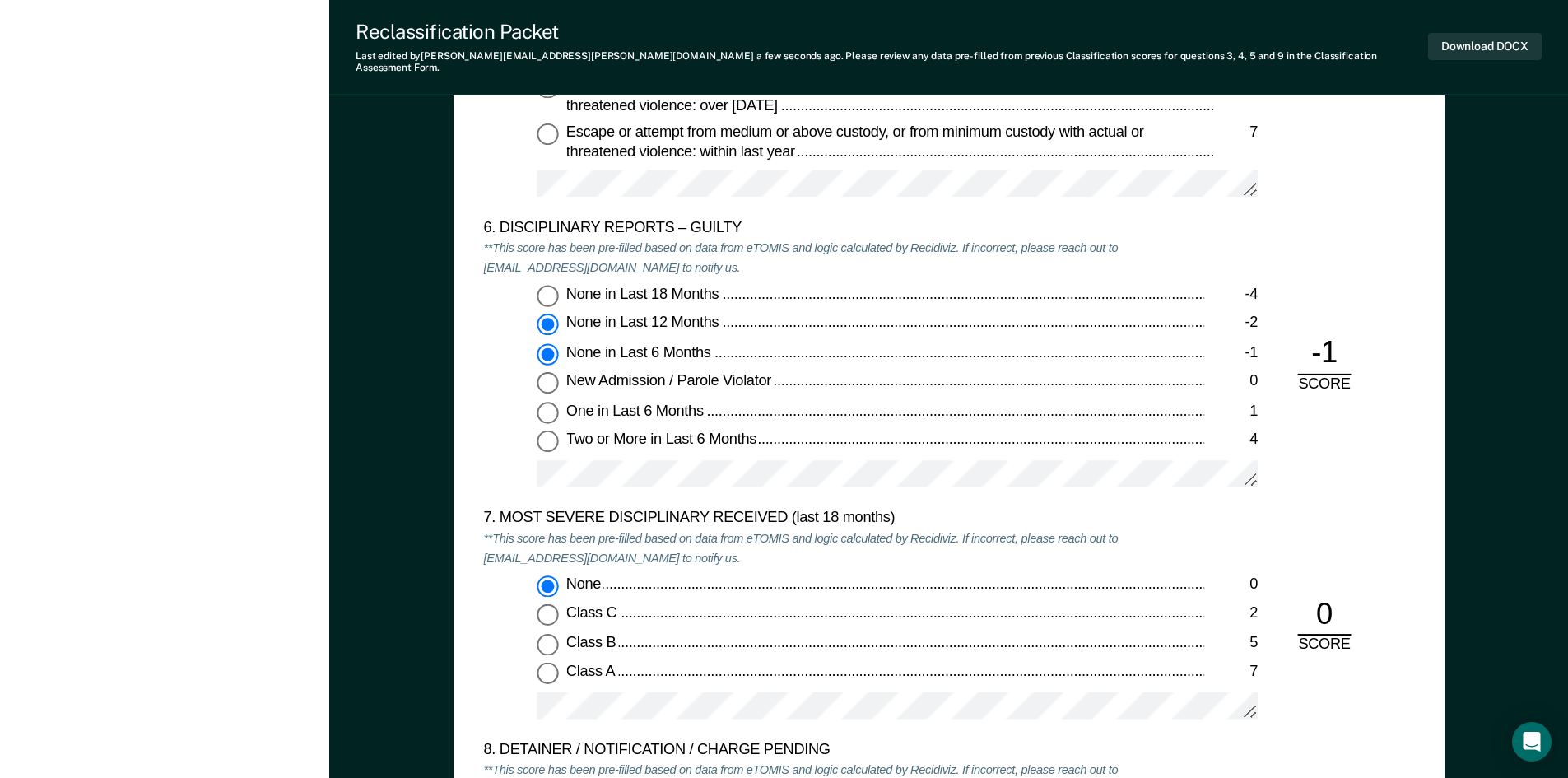 type on "x" 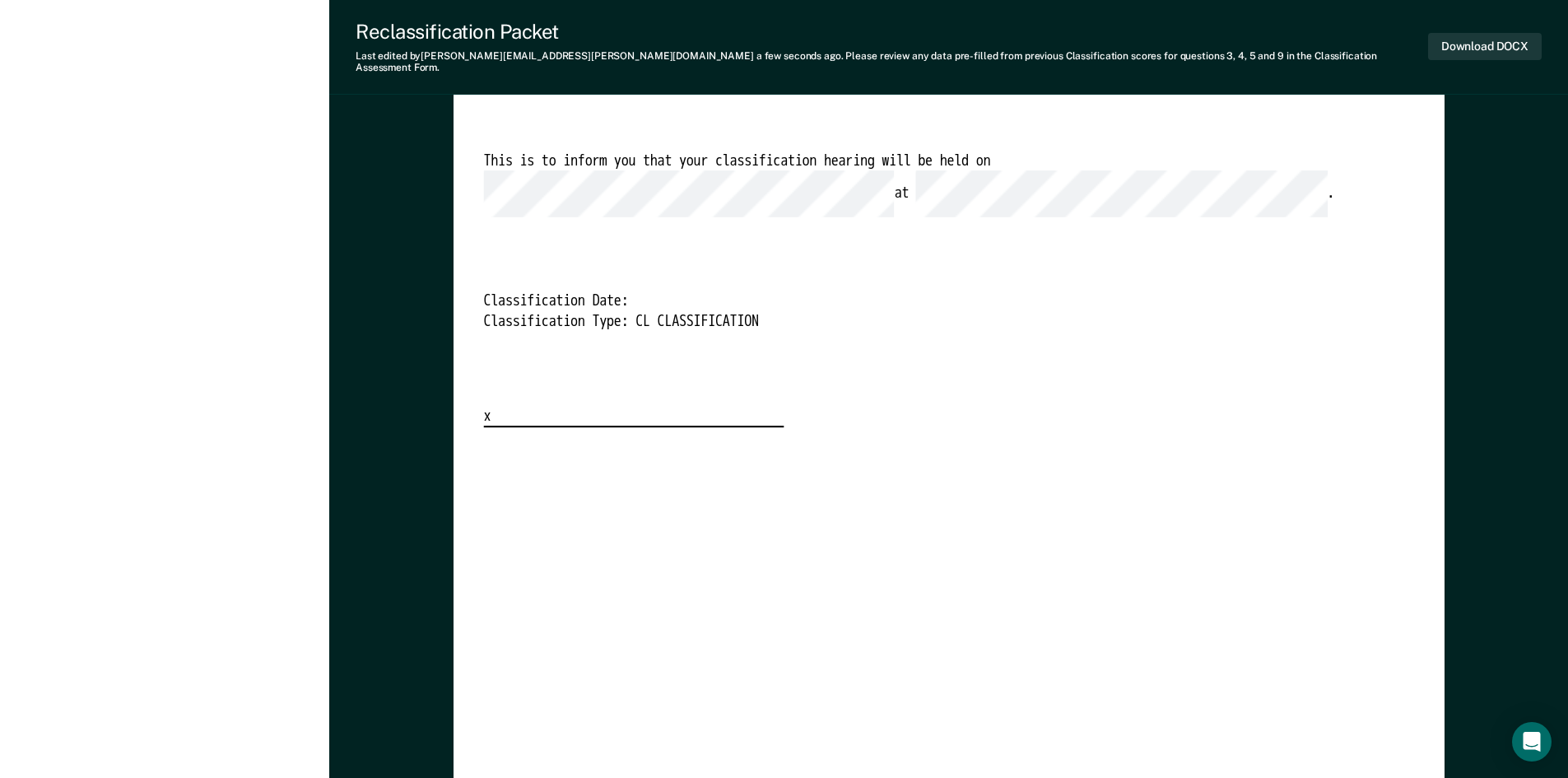 scroll, scrollTop: 3869, scrollLeft: 0, axis: vertical 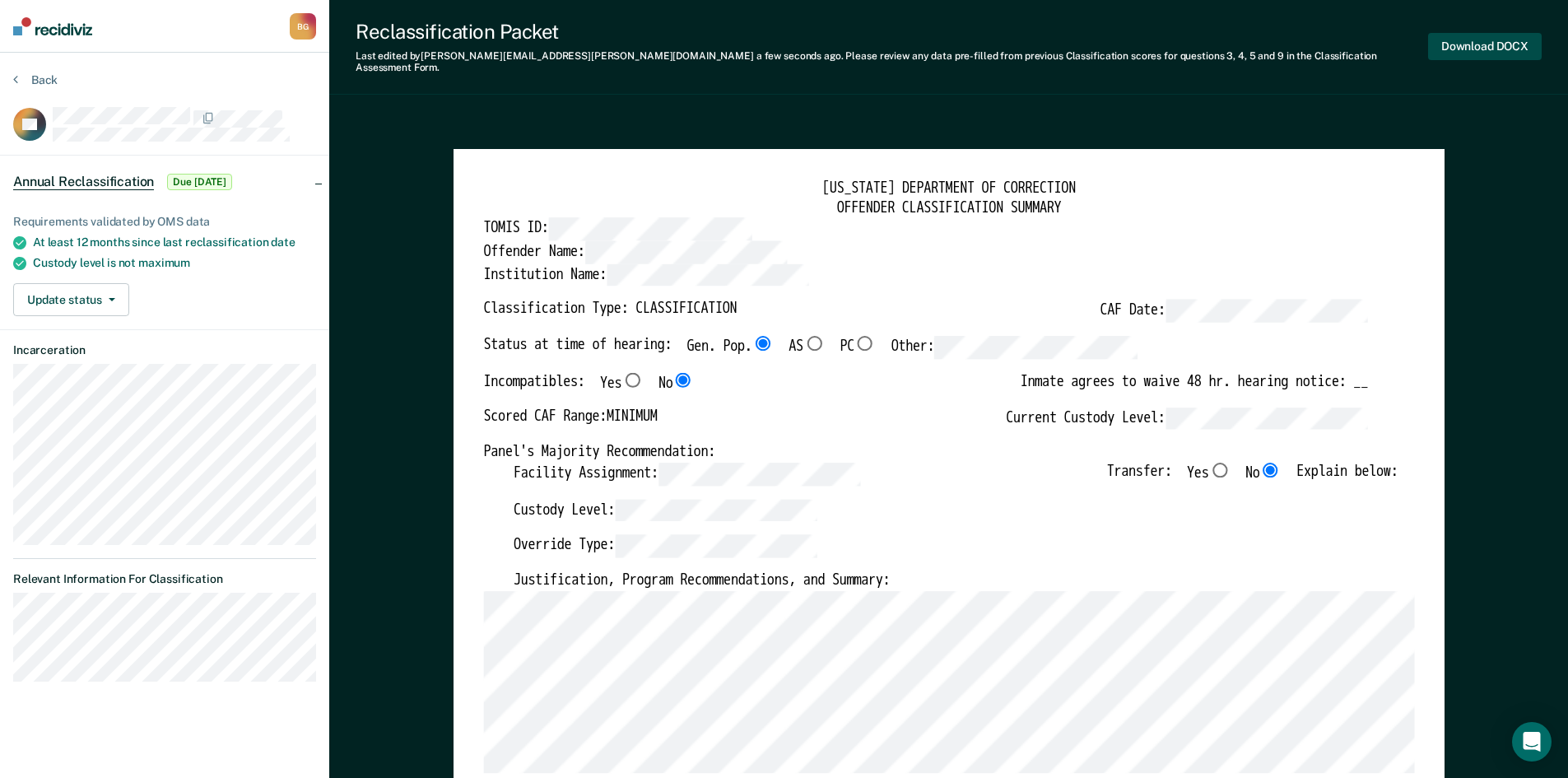 click on "Download DOCX" at bounding box center [1485, 46] 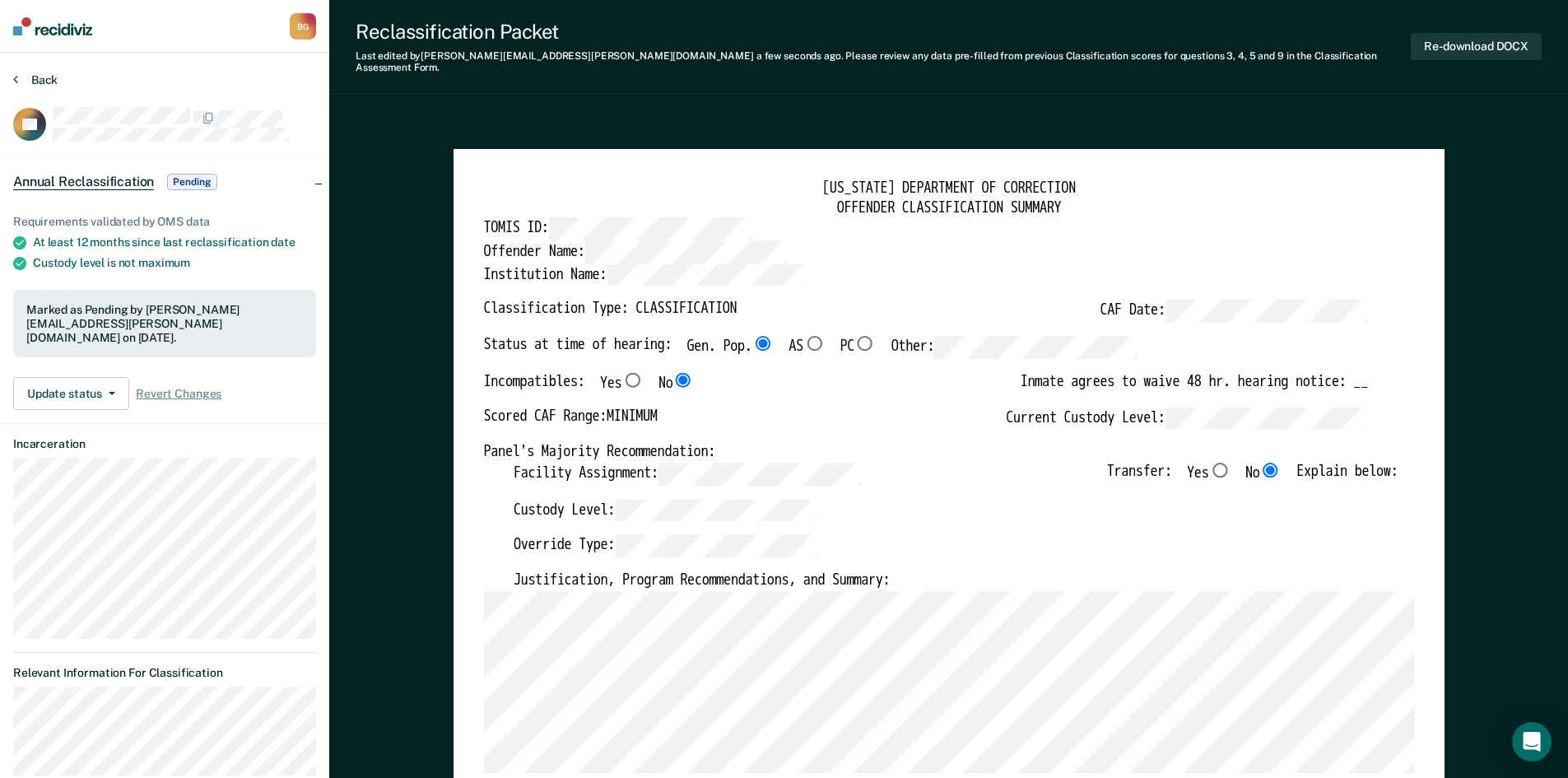 click on "Back" at bounding box center [35, 80] 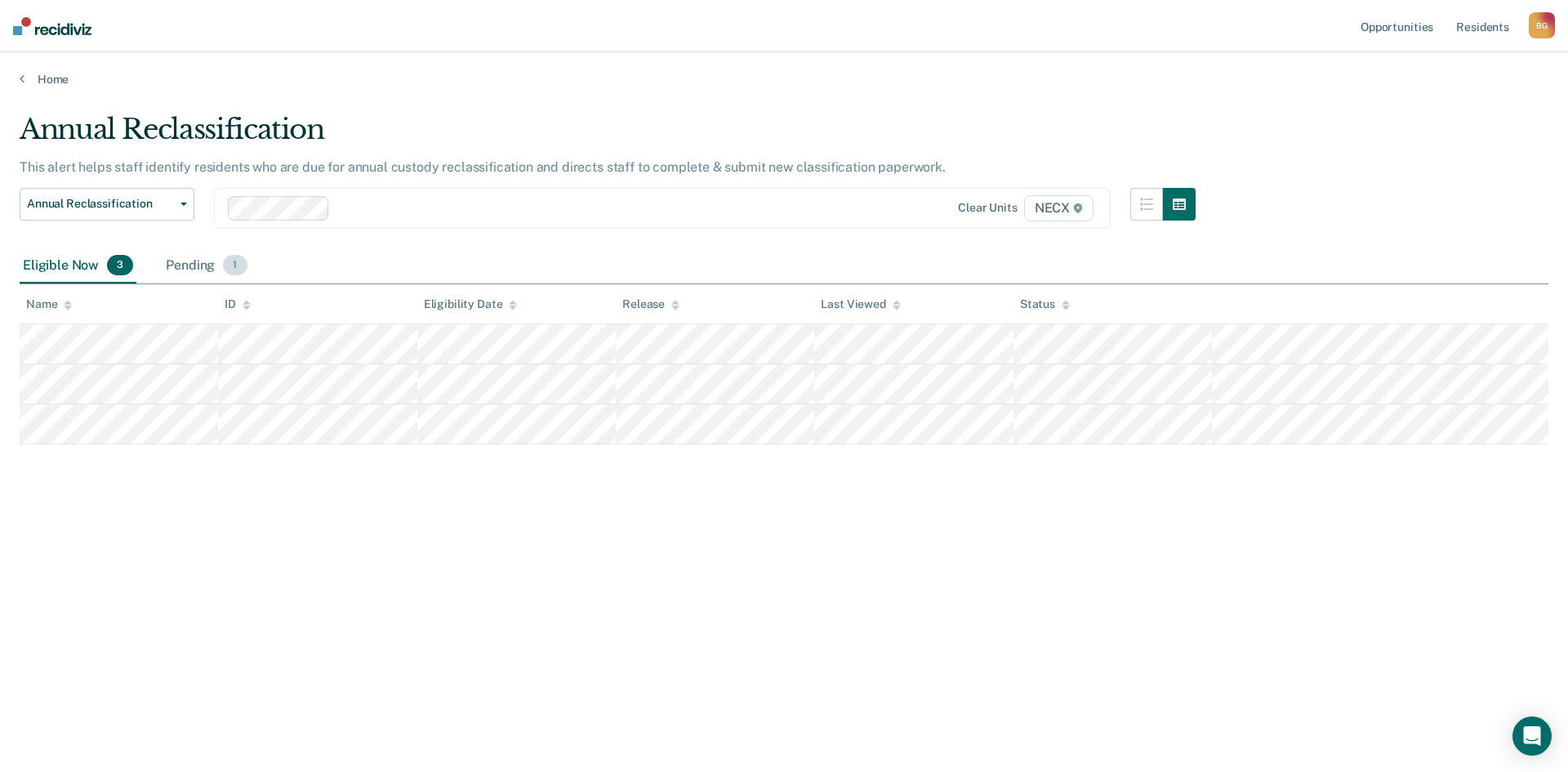 click on "Pending 1" at bounding box center (206, 266) 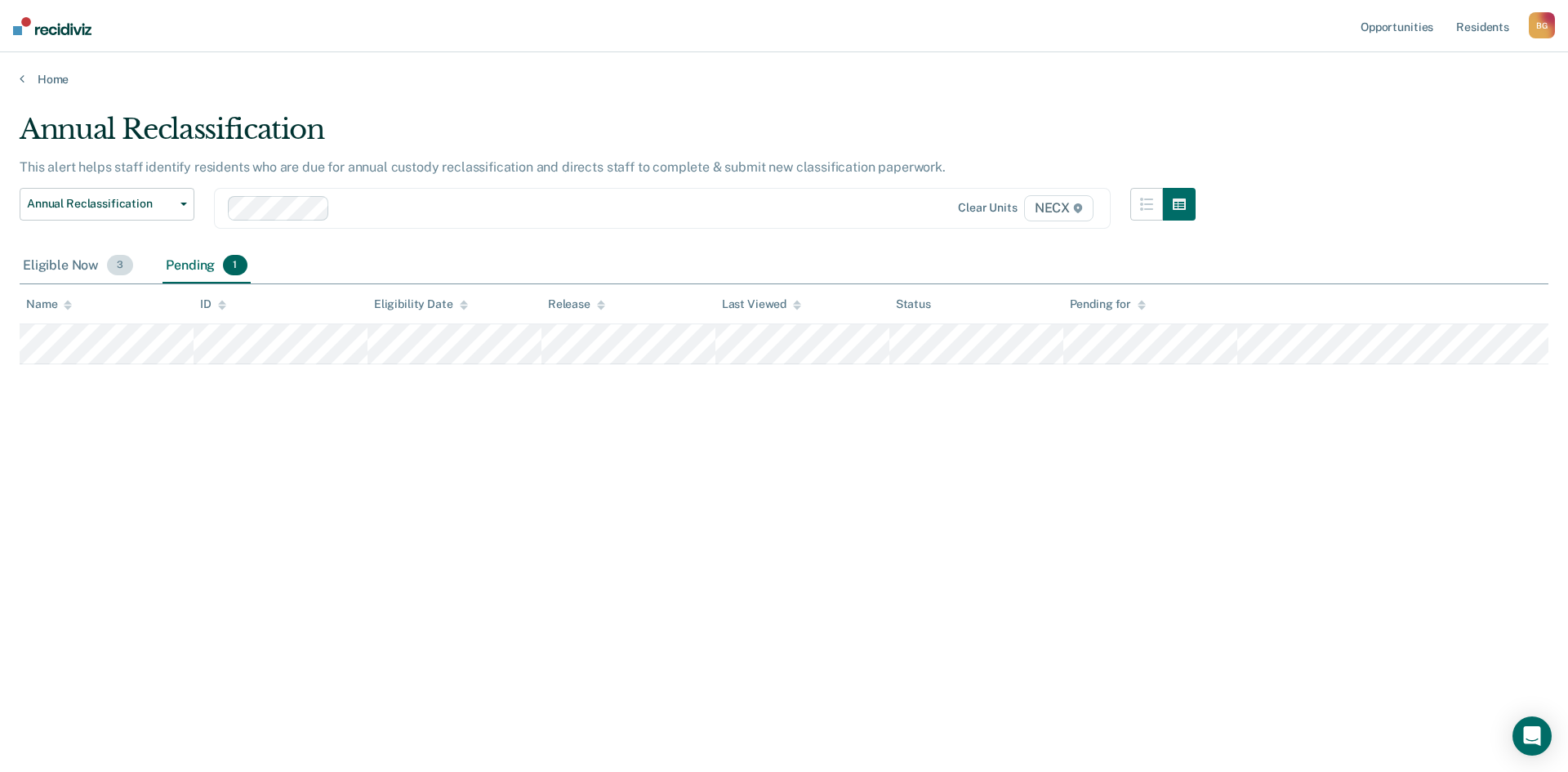click on "Eligible Now 3" at bounding box center (78, 266) 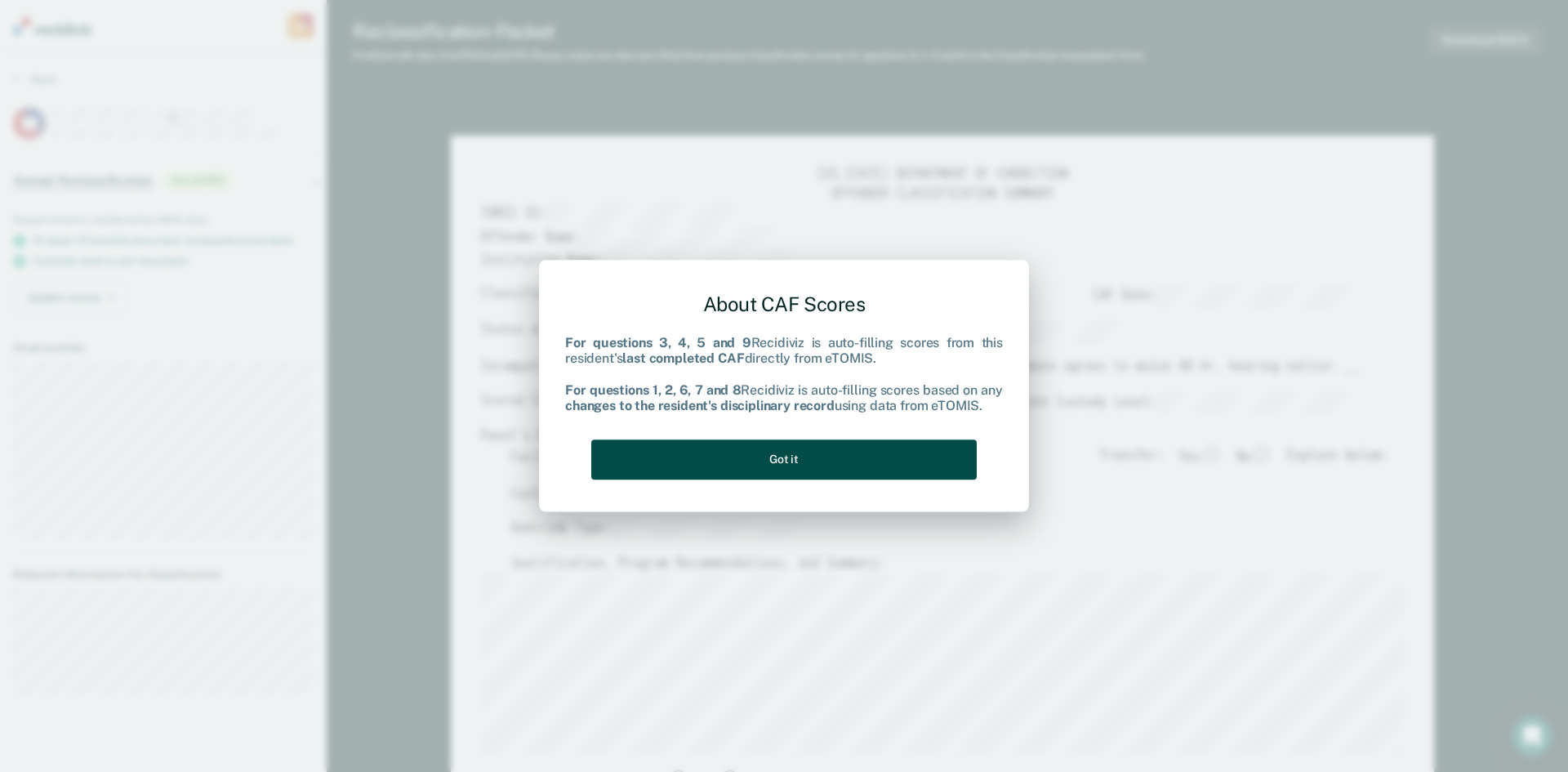 click on "Got it" at bounding box center [784, 459] 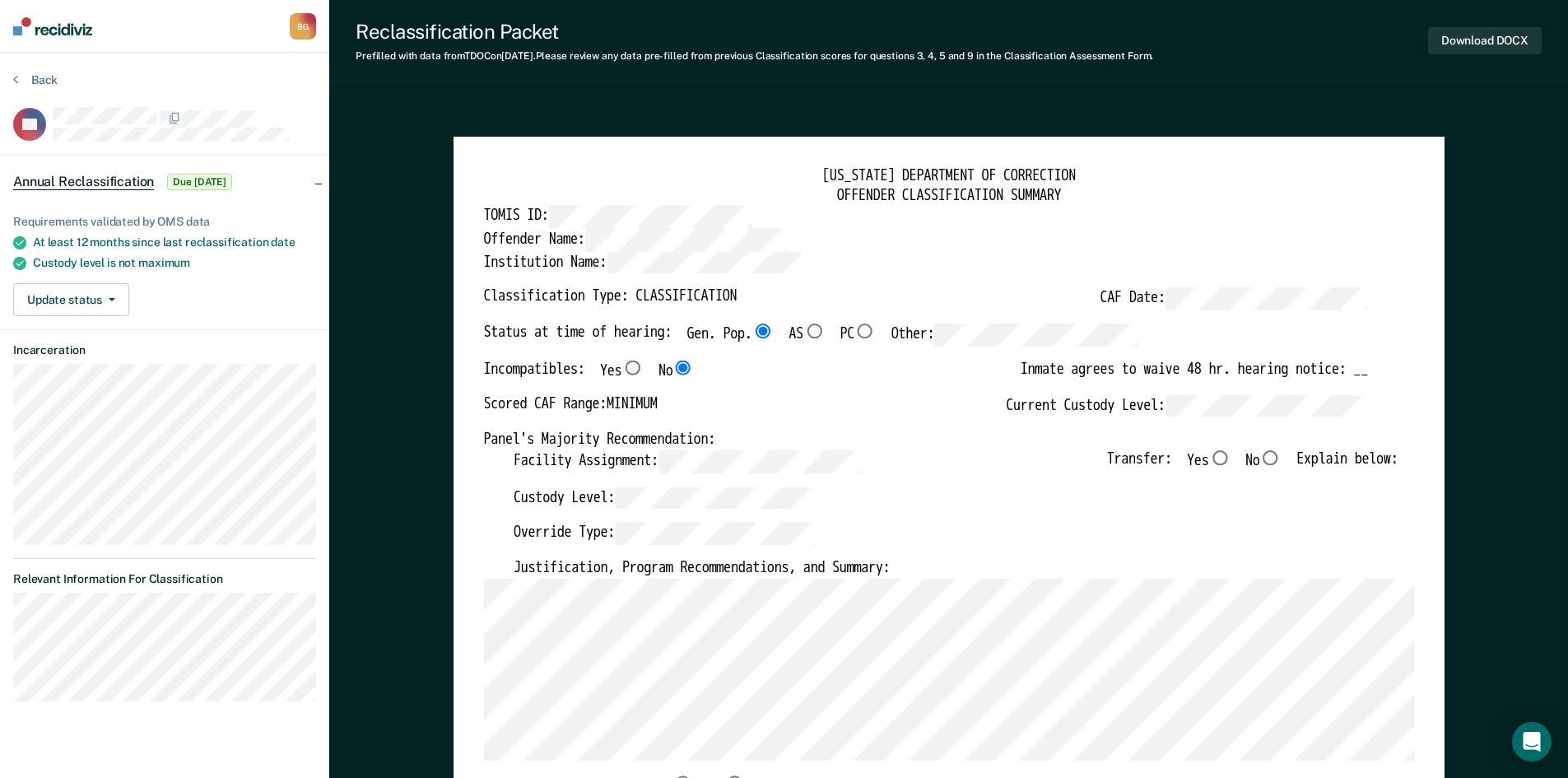 click on "No" at bounding box center [1270, 458] 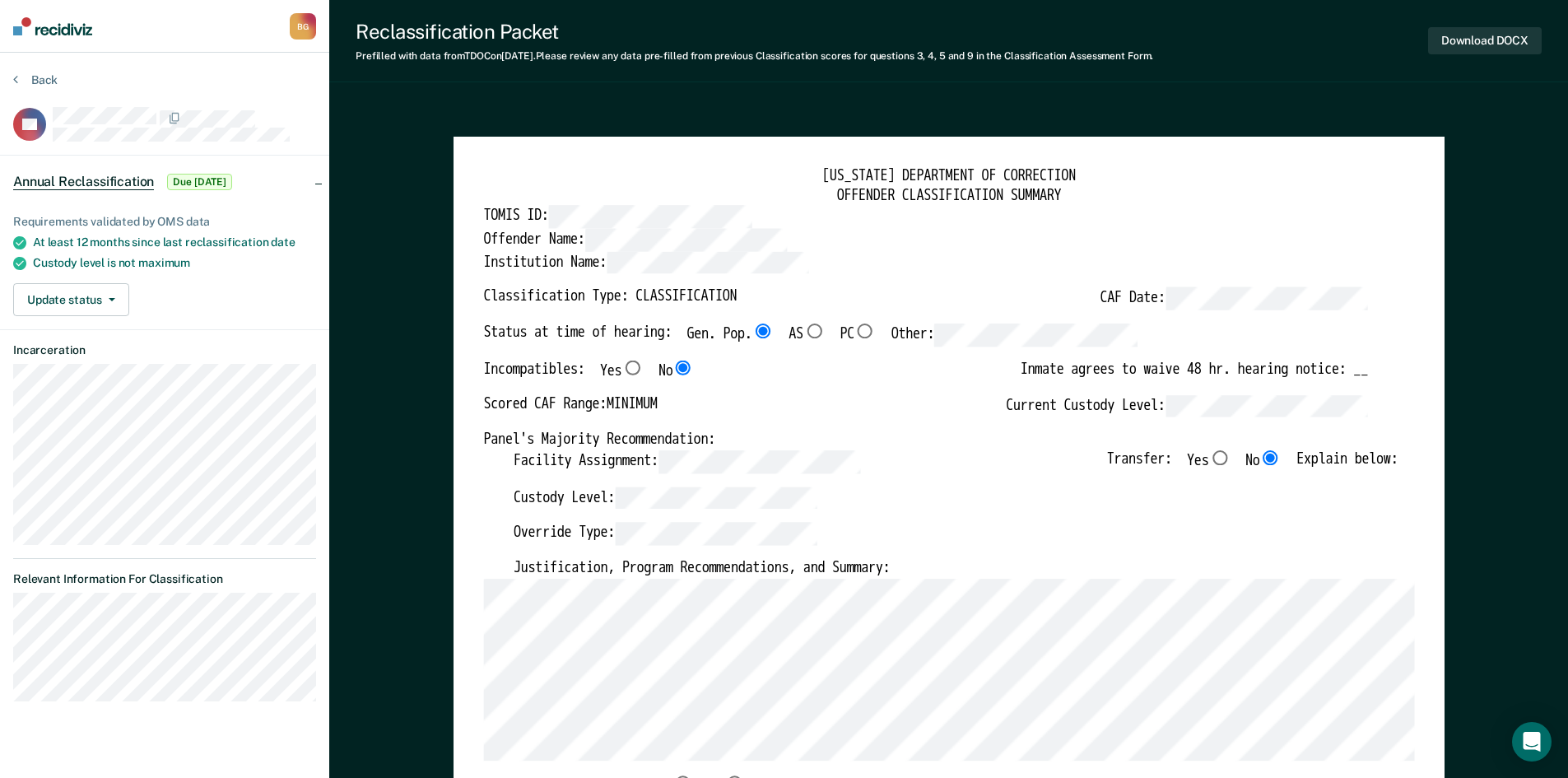 type on "x" 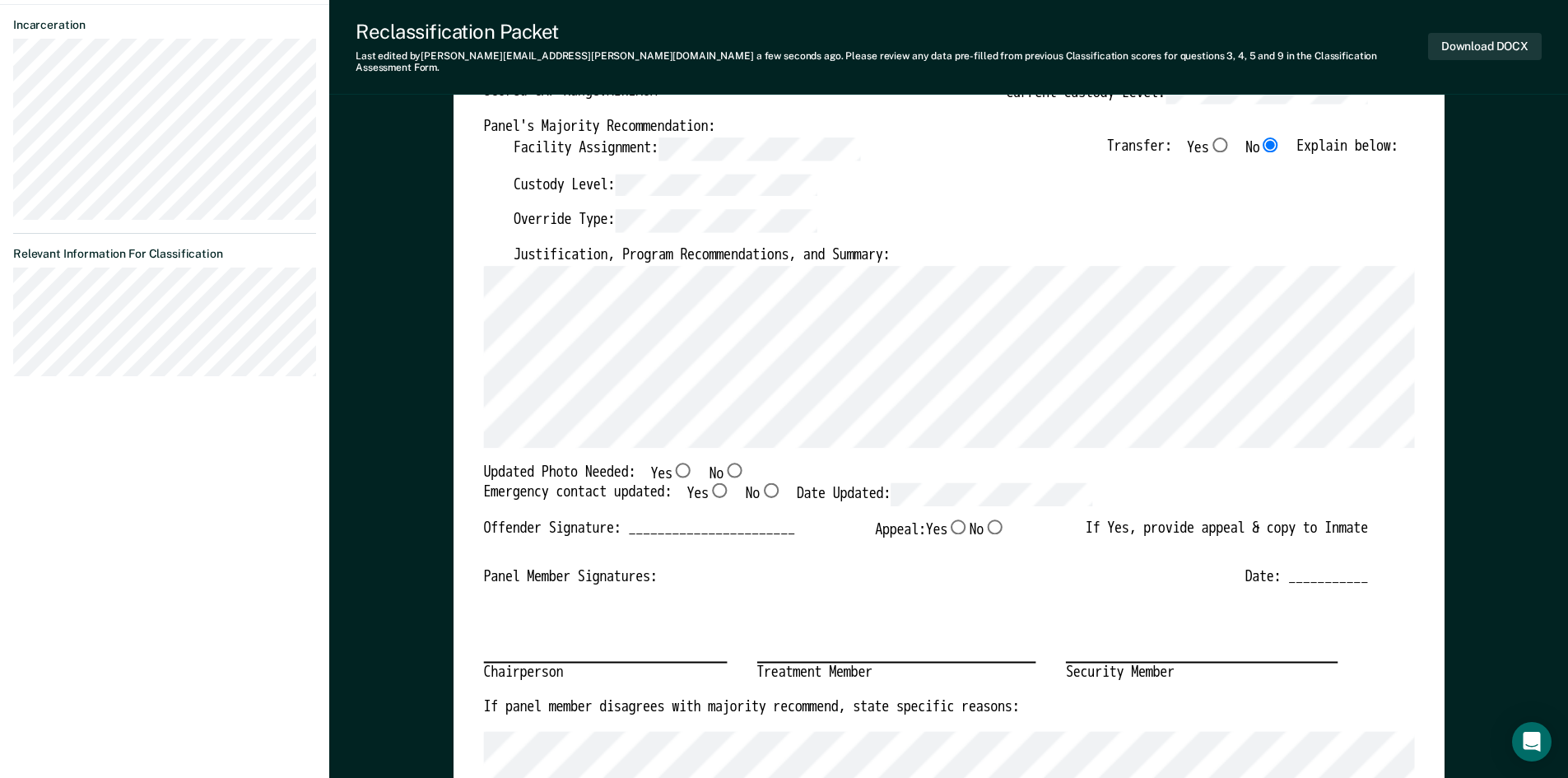 scroll, scrollTop: 329, scrollLeft: 0, axis: vertical 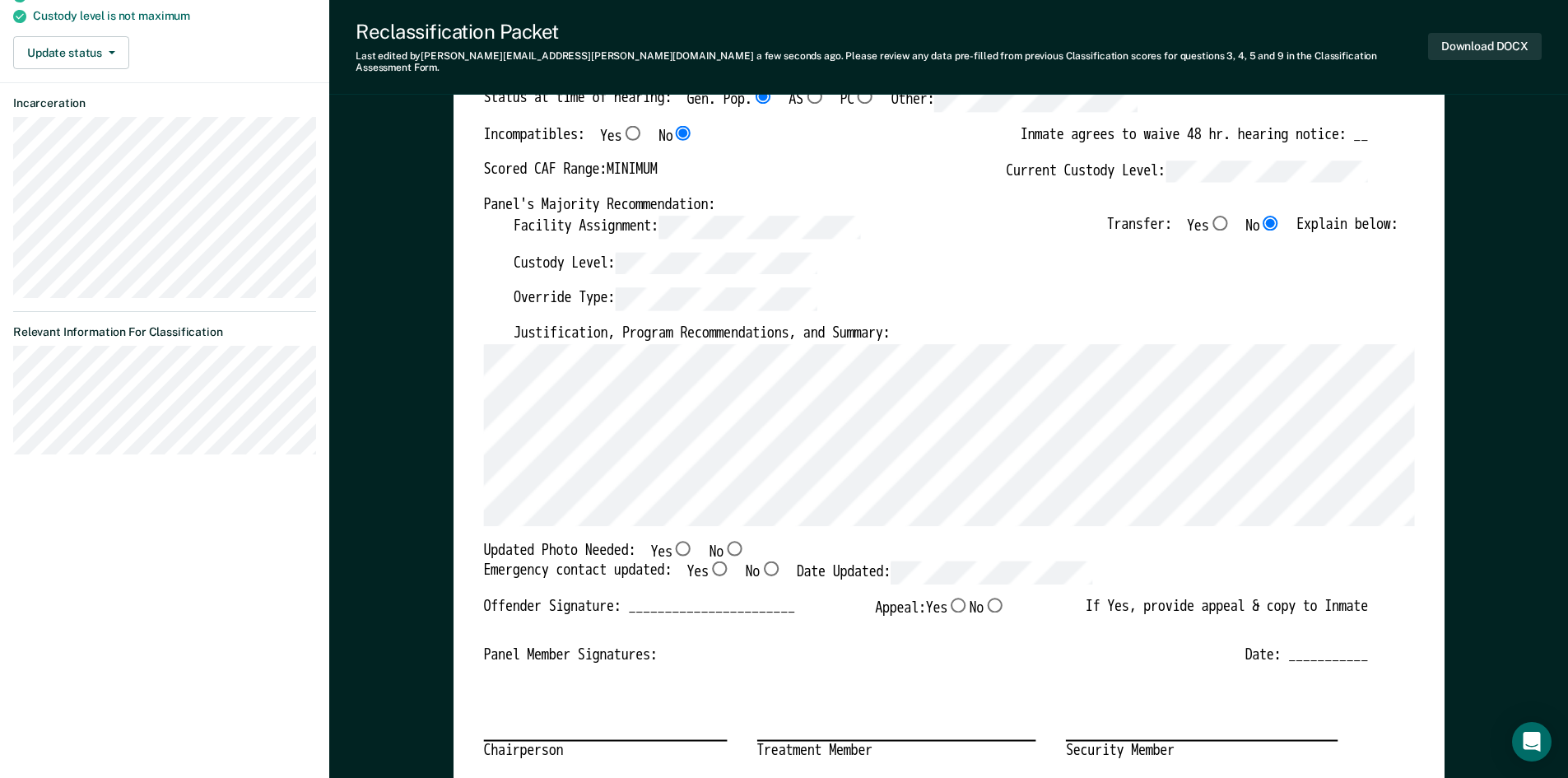 click on "No" at bounding box center (734, 547) 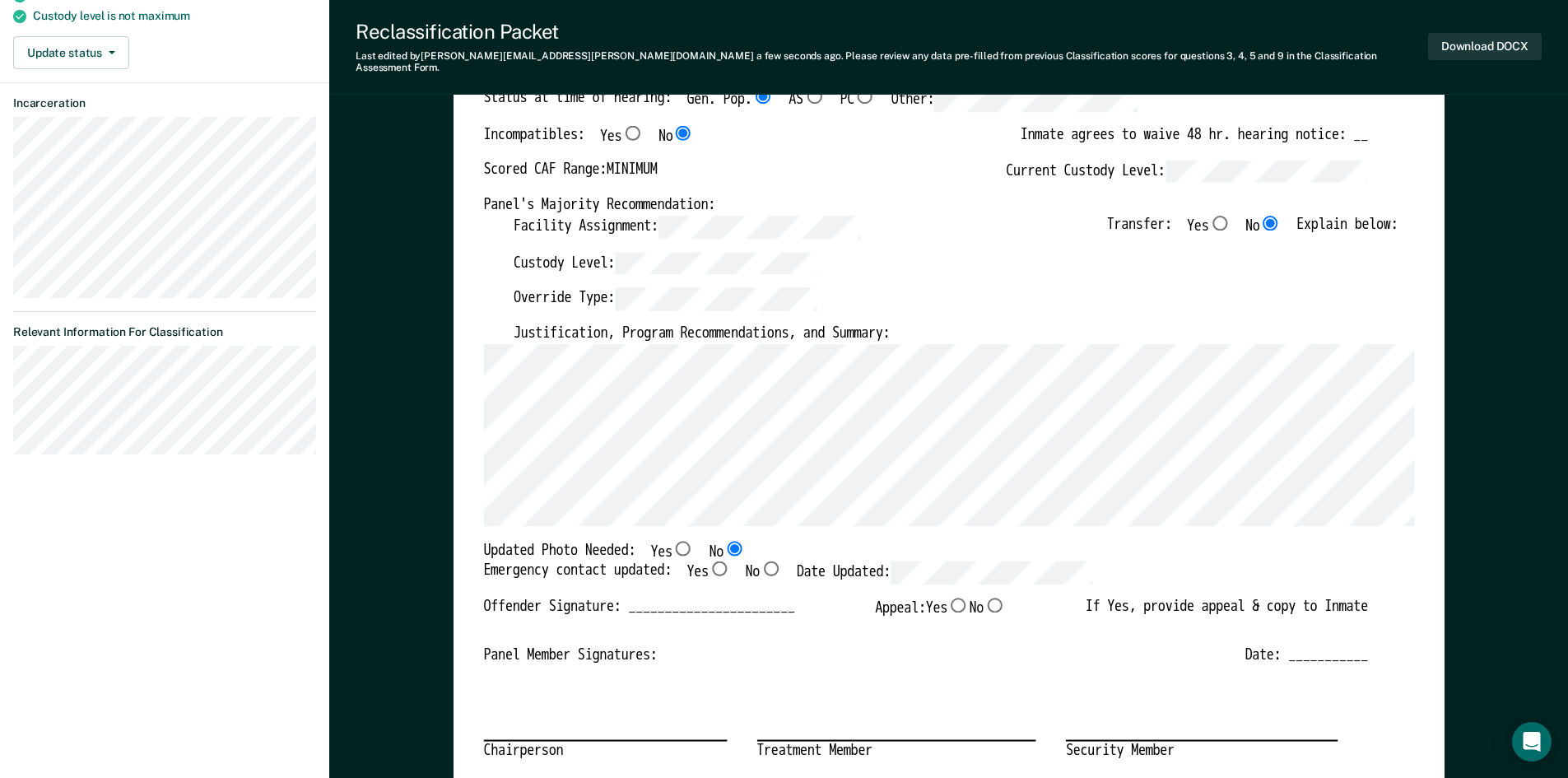 type on "x" 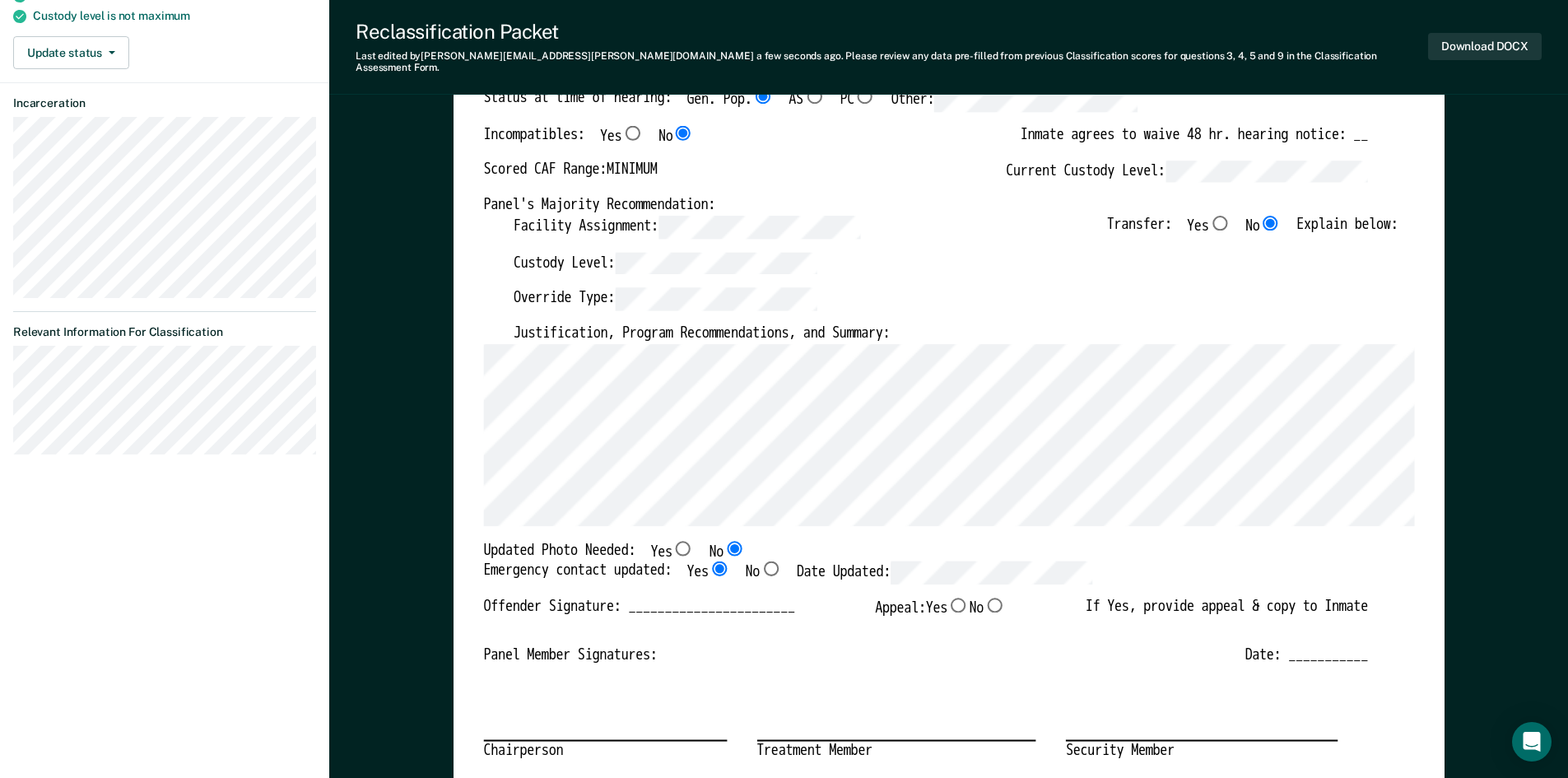 type on "x" 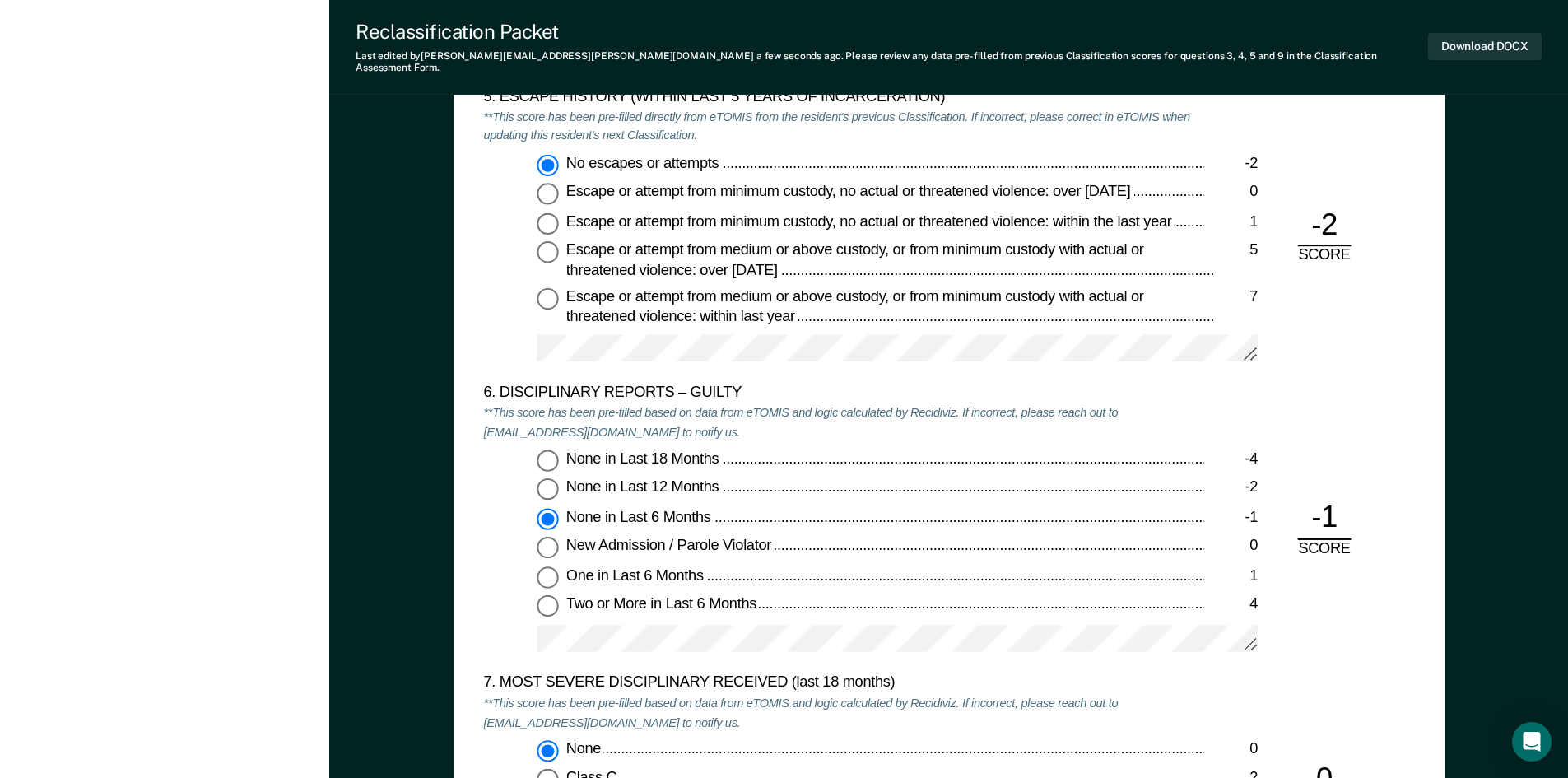 scroll, scrollTop: 2799, scrollLeft: 0, axis: vertical 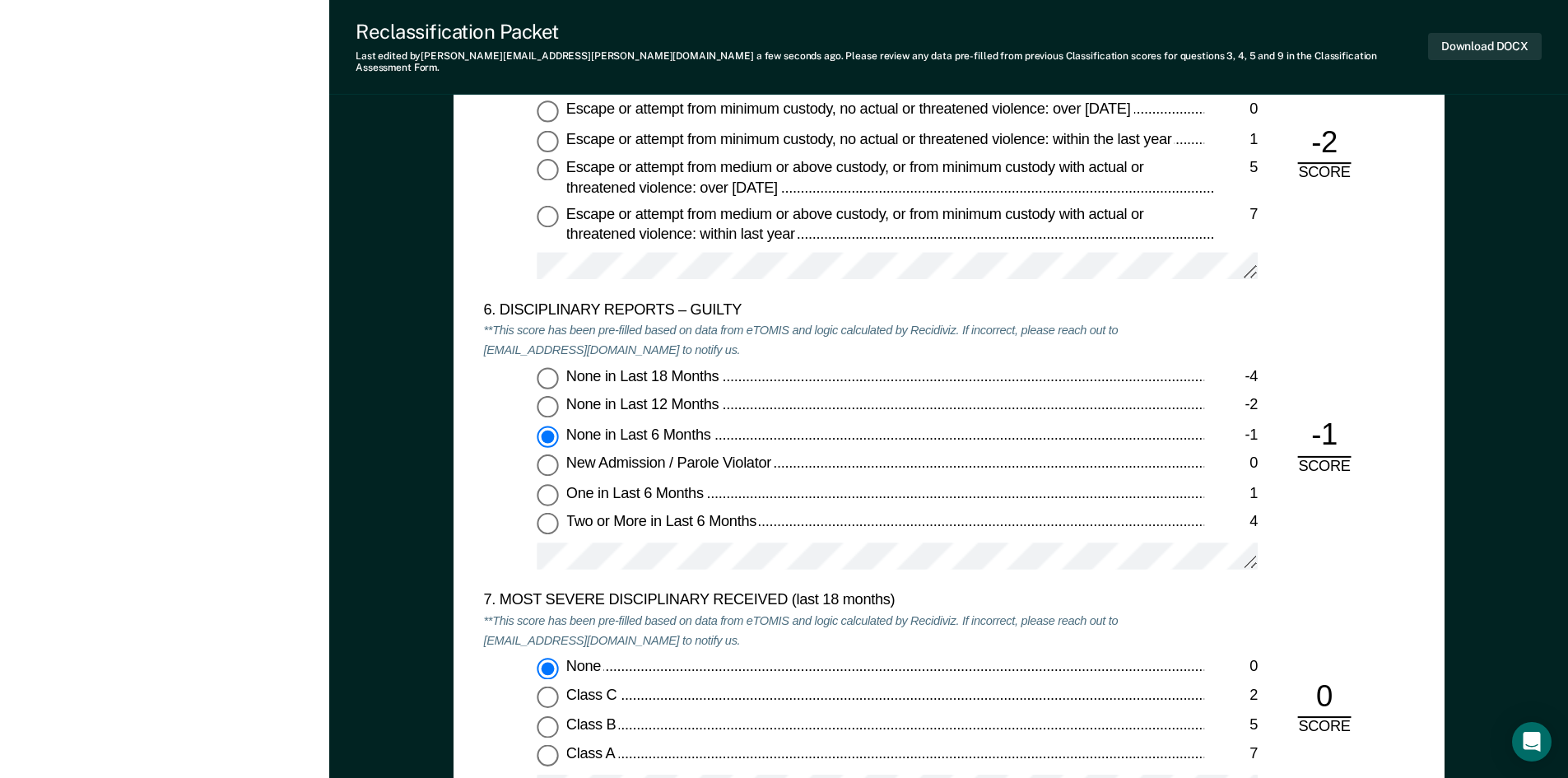 click on "None in Last 12 Months -2" at bounding box center [547, 408] 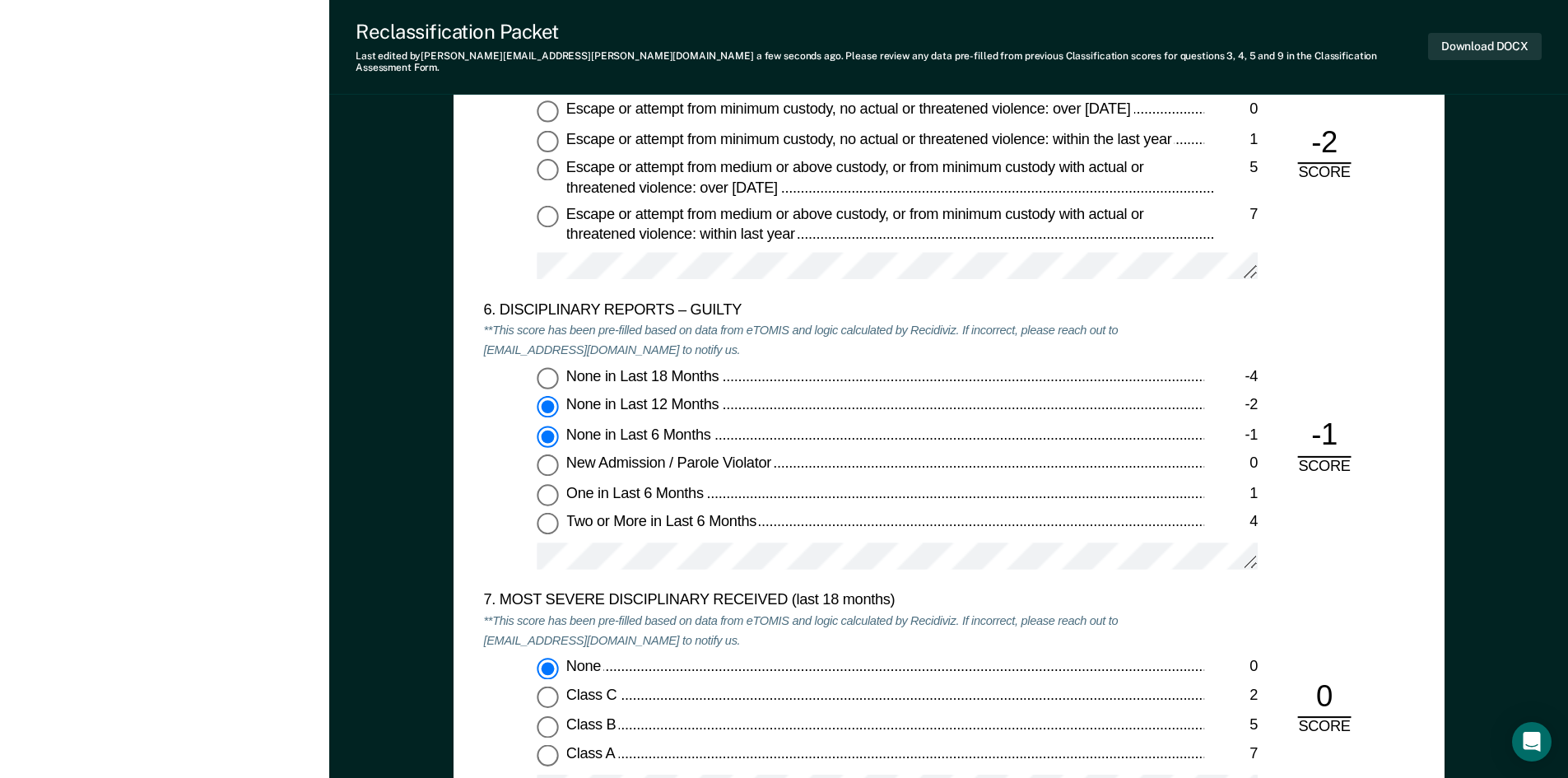 type on "x" 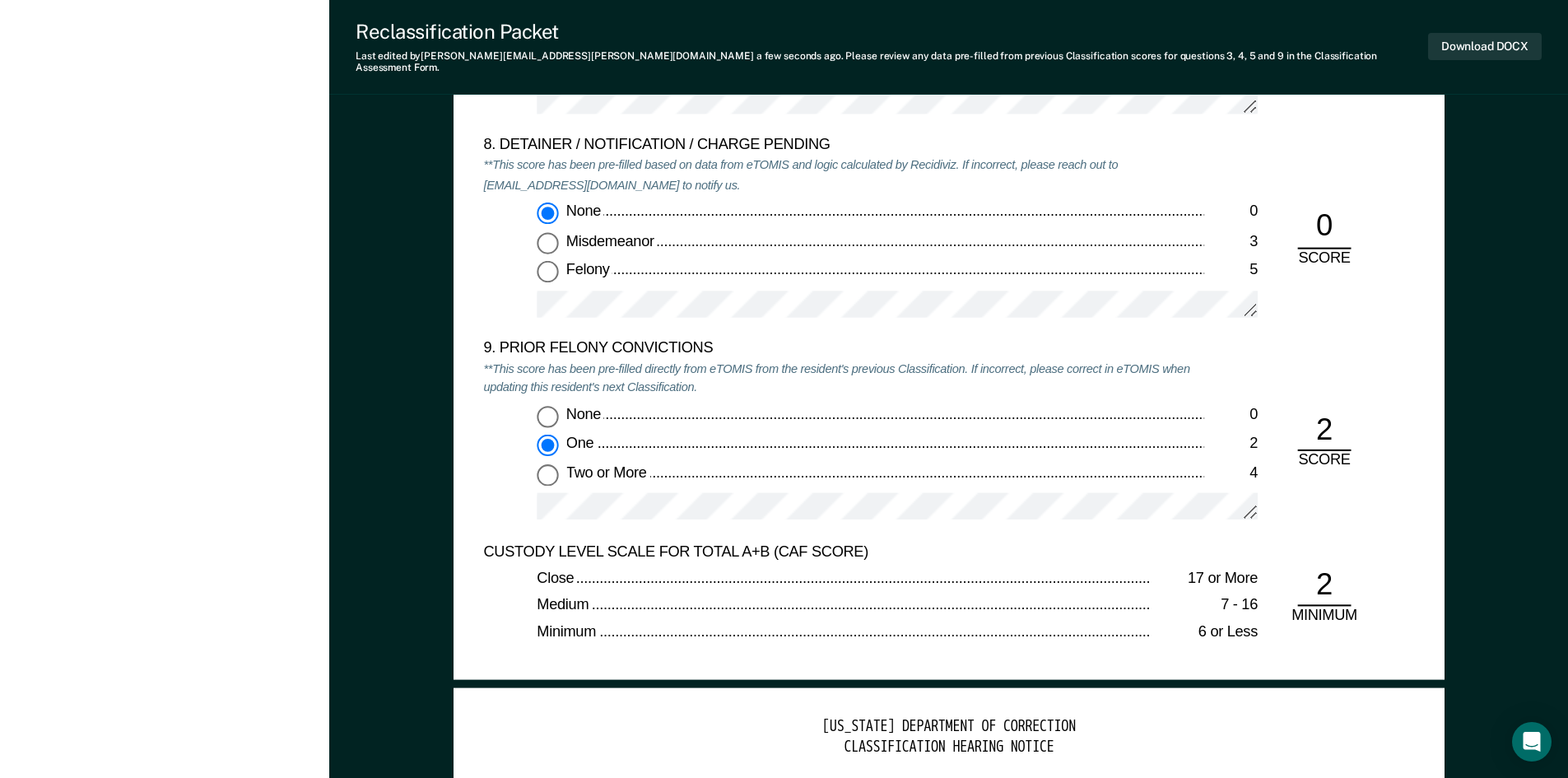 scroll, scrollTop: 3458, scrollLeft: 0, axis: vertical 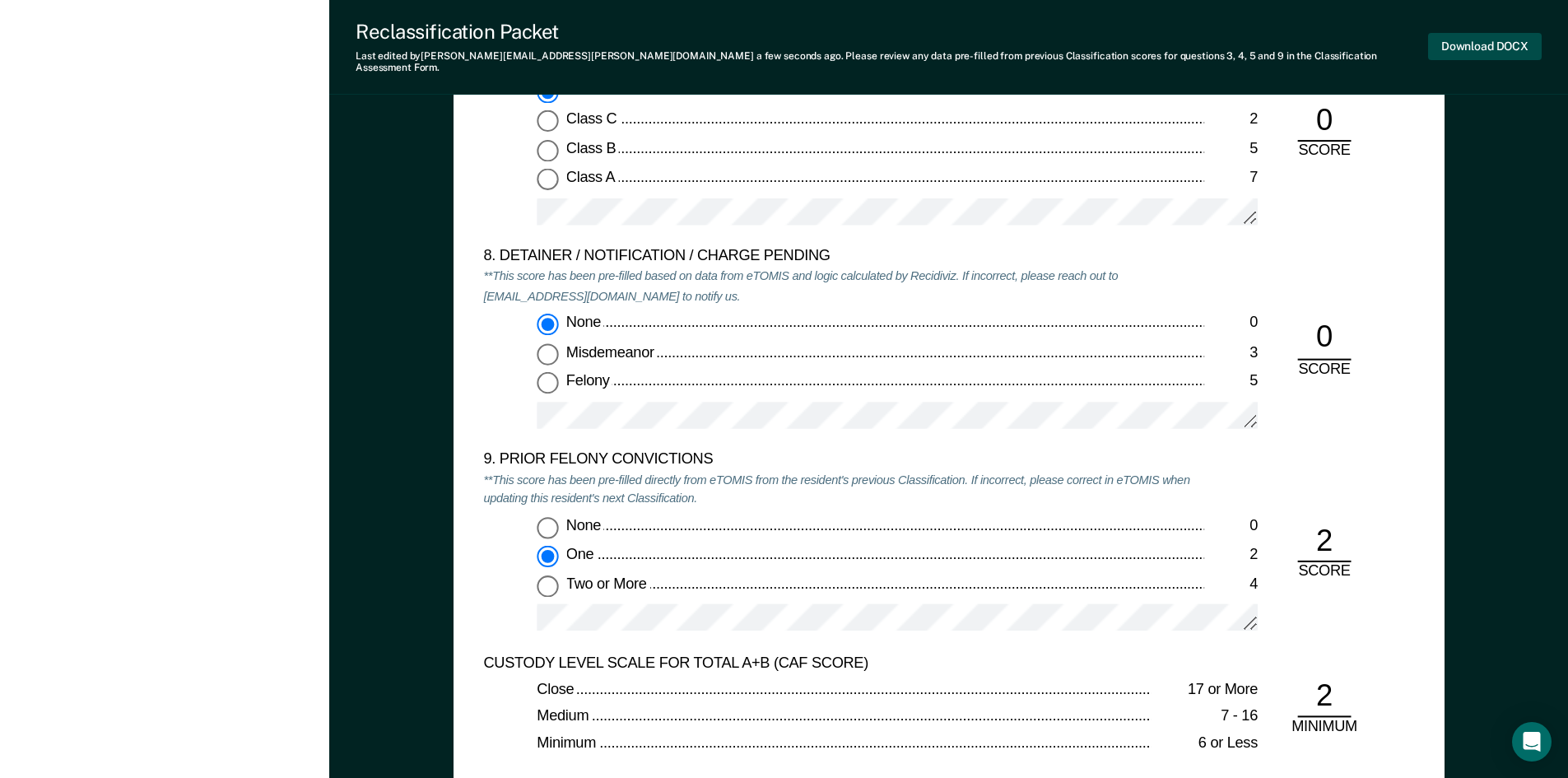 click on "Download DOCX" at bounding box center [1485, 46] 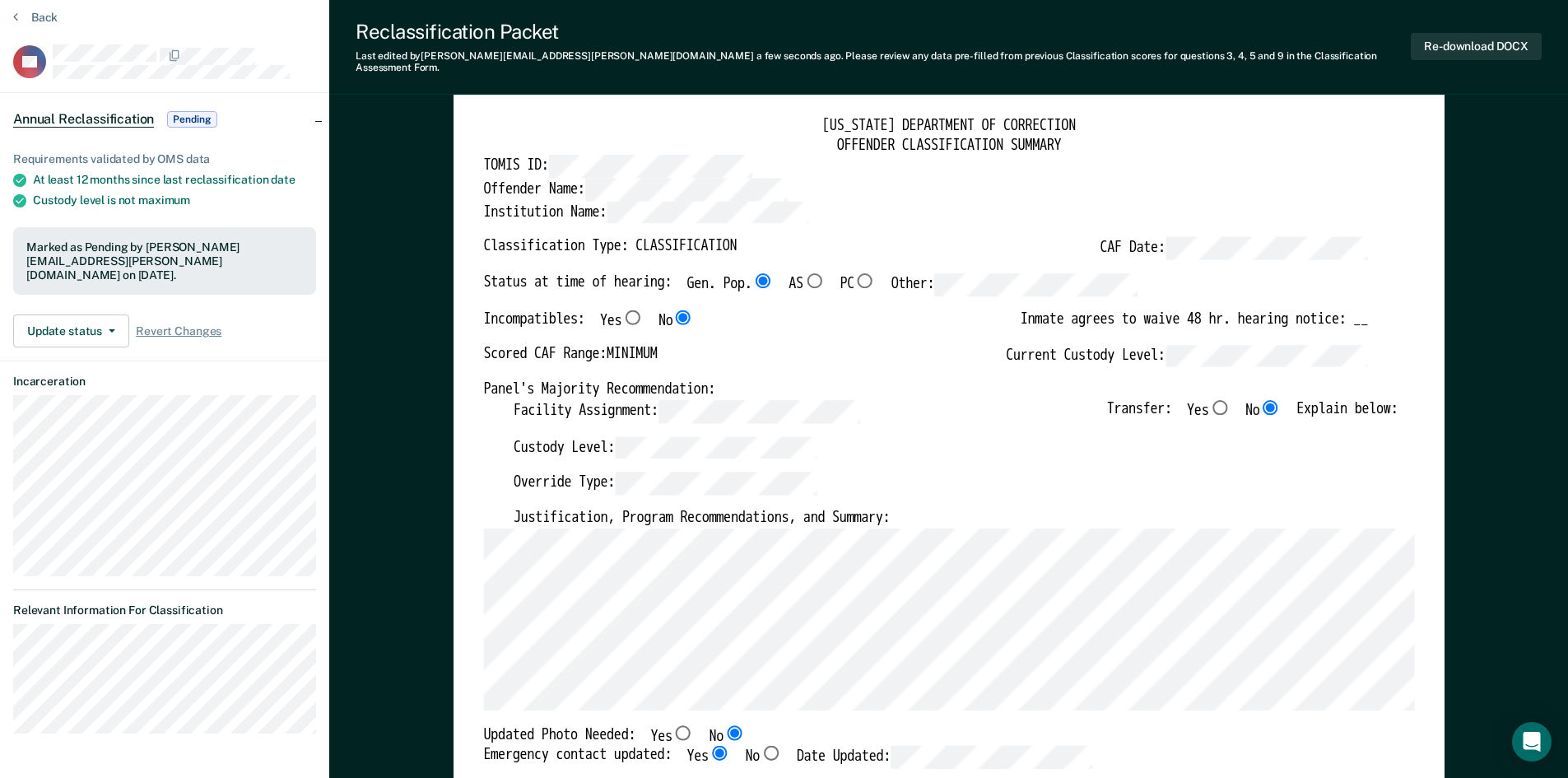 scroll, scrollTop: 0, scrollLeft: 0, axis: both 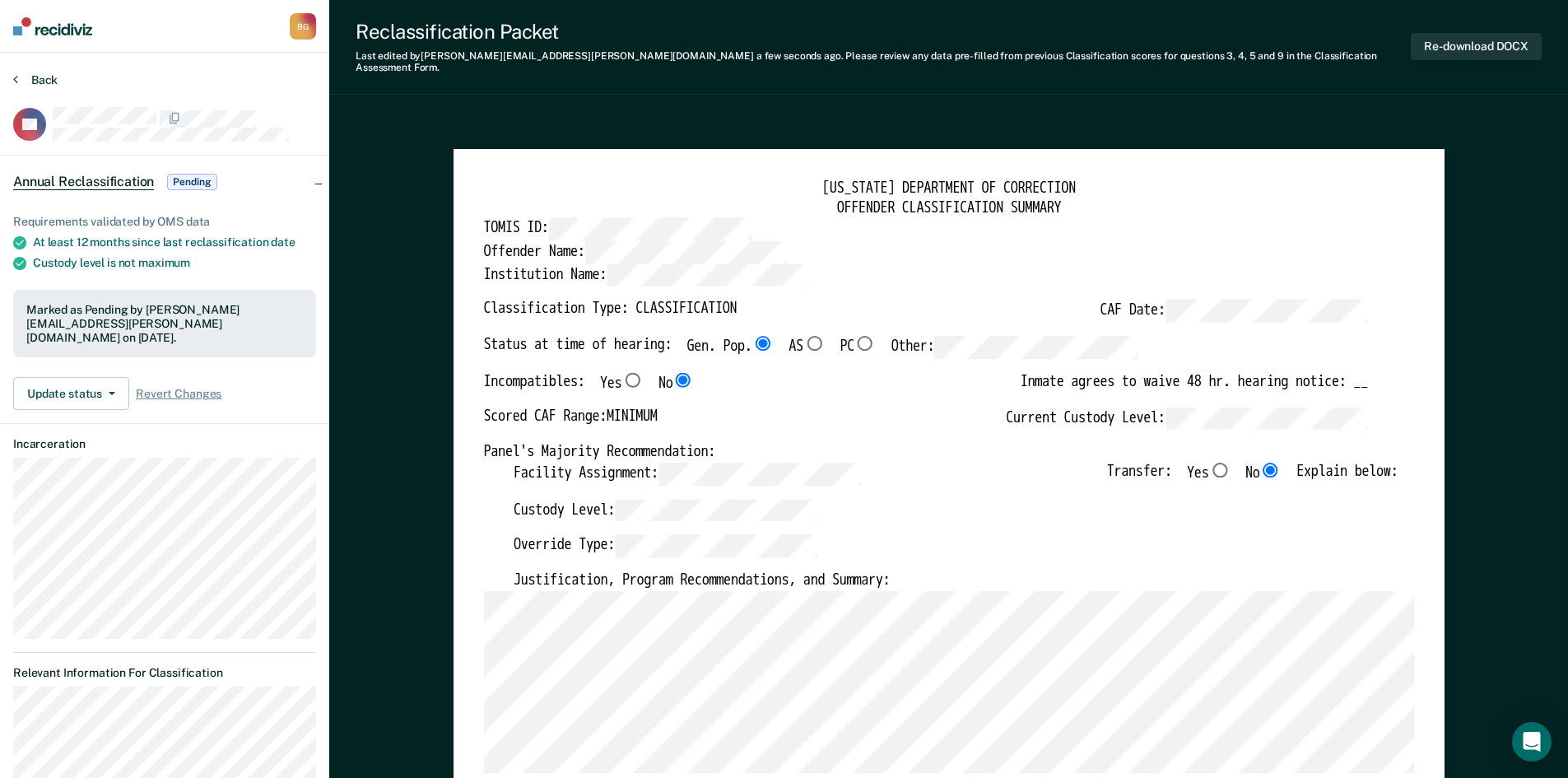 click on "Back" at bounding box center (35, 80) 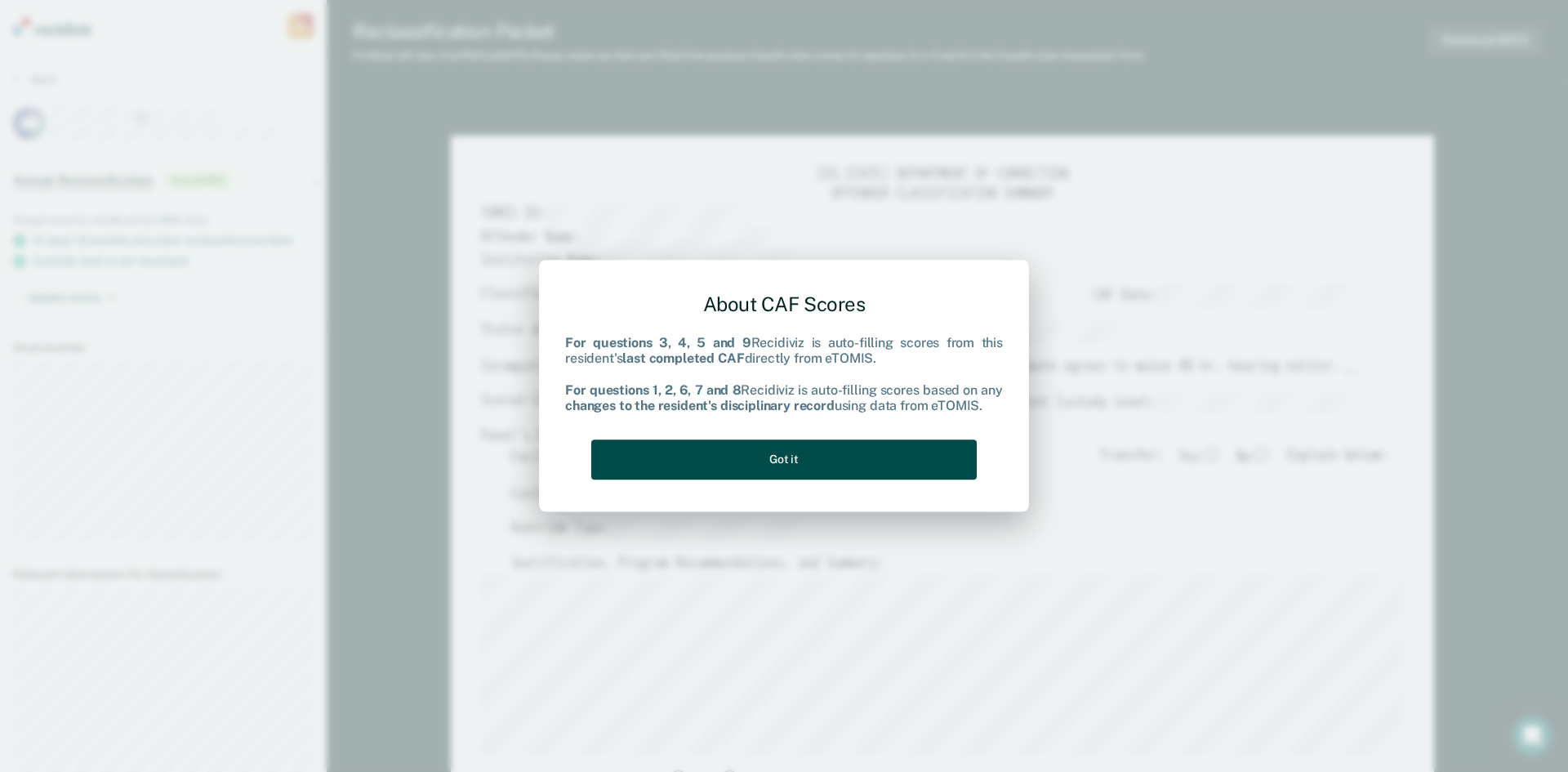 click on "Got it" at bounding box center [784, 459] 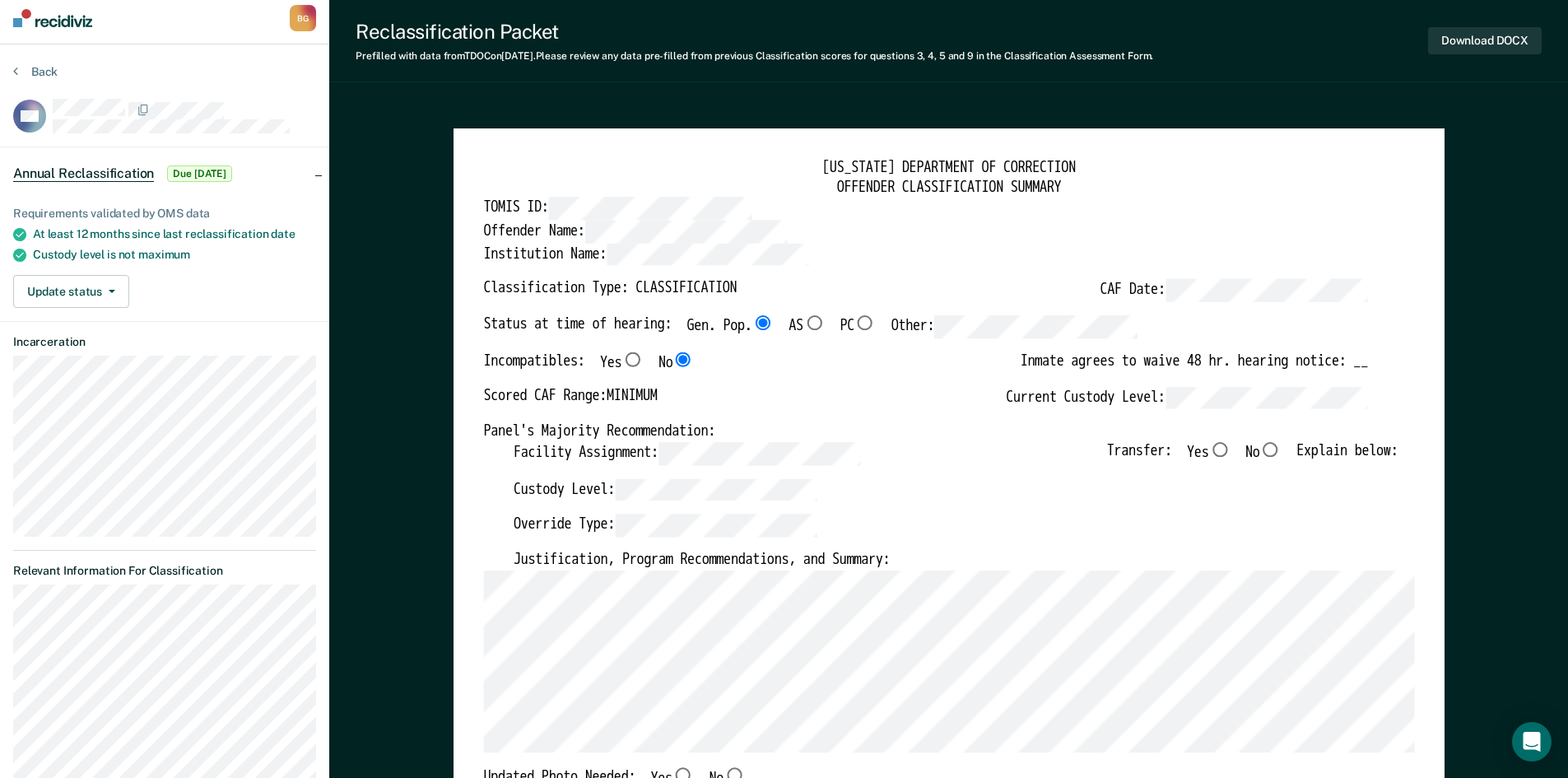 scroll, scrollTop: 0, scrollLeft: 0, axis: both 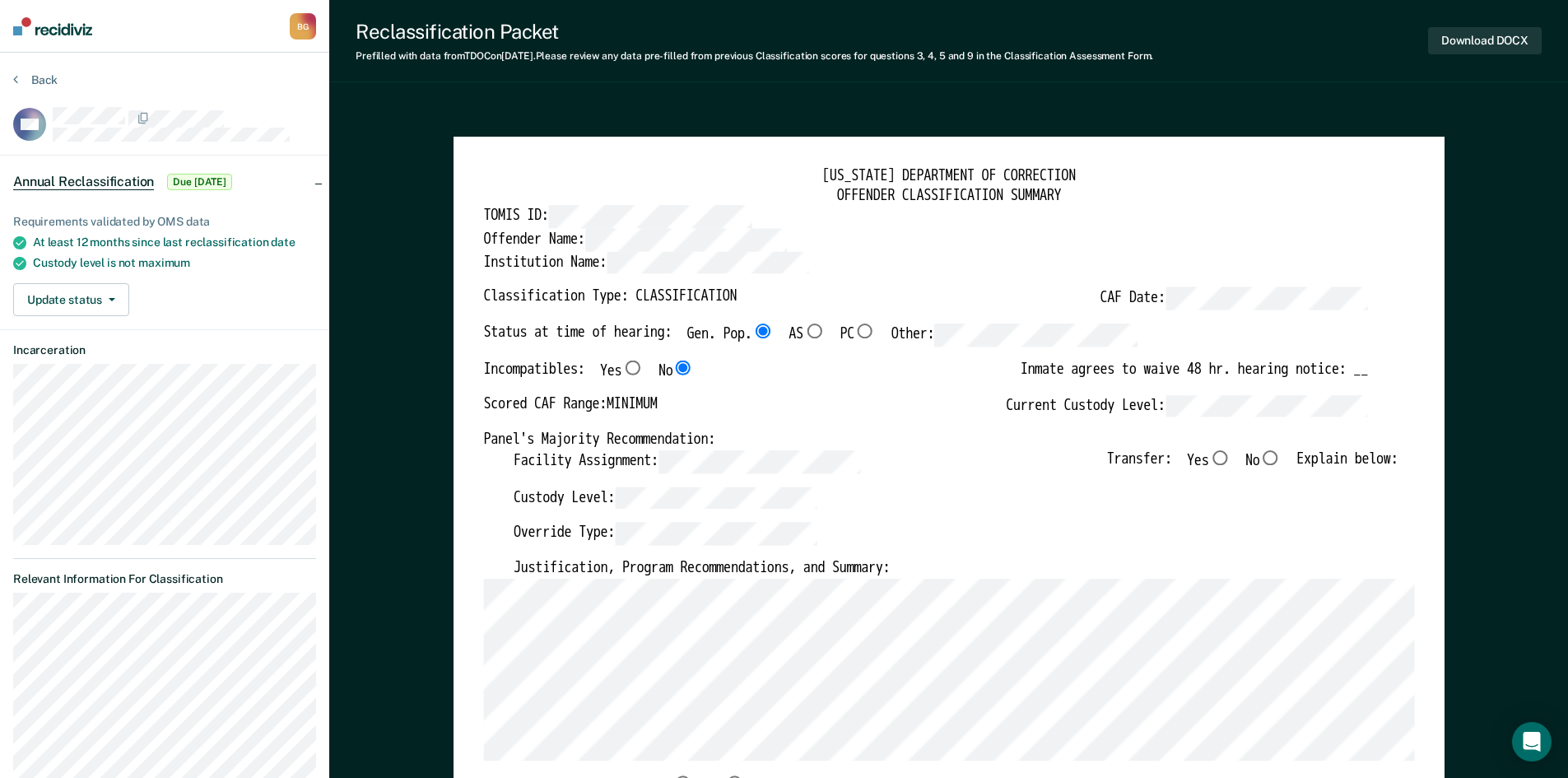 click on "No" at bounding box center (1270, 458) 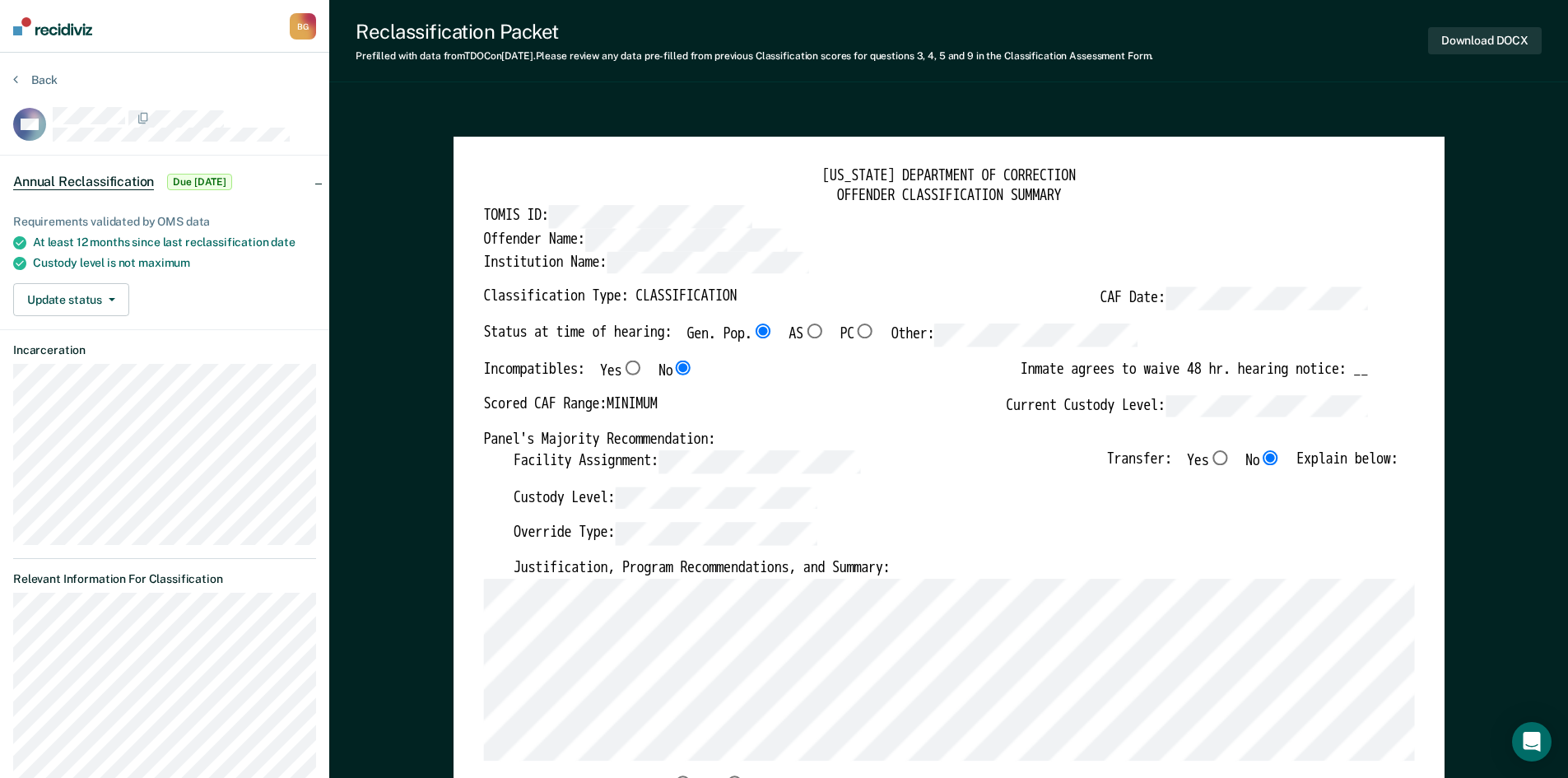 type on "x" 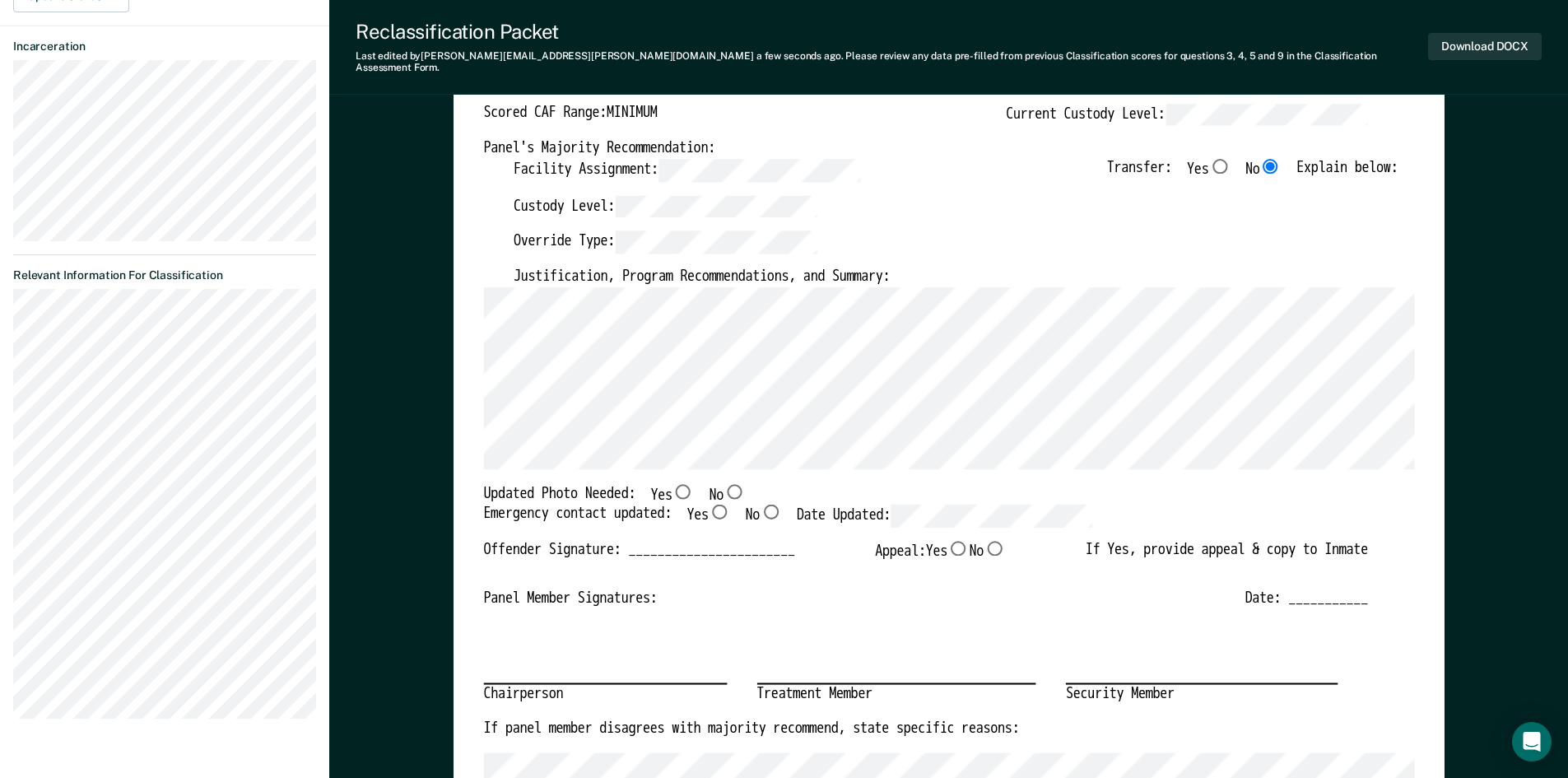scroll, scrollTop: 329, scrollLeft: 0, axis: vertical 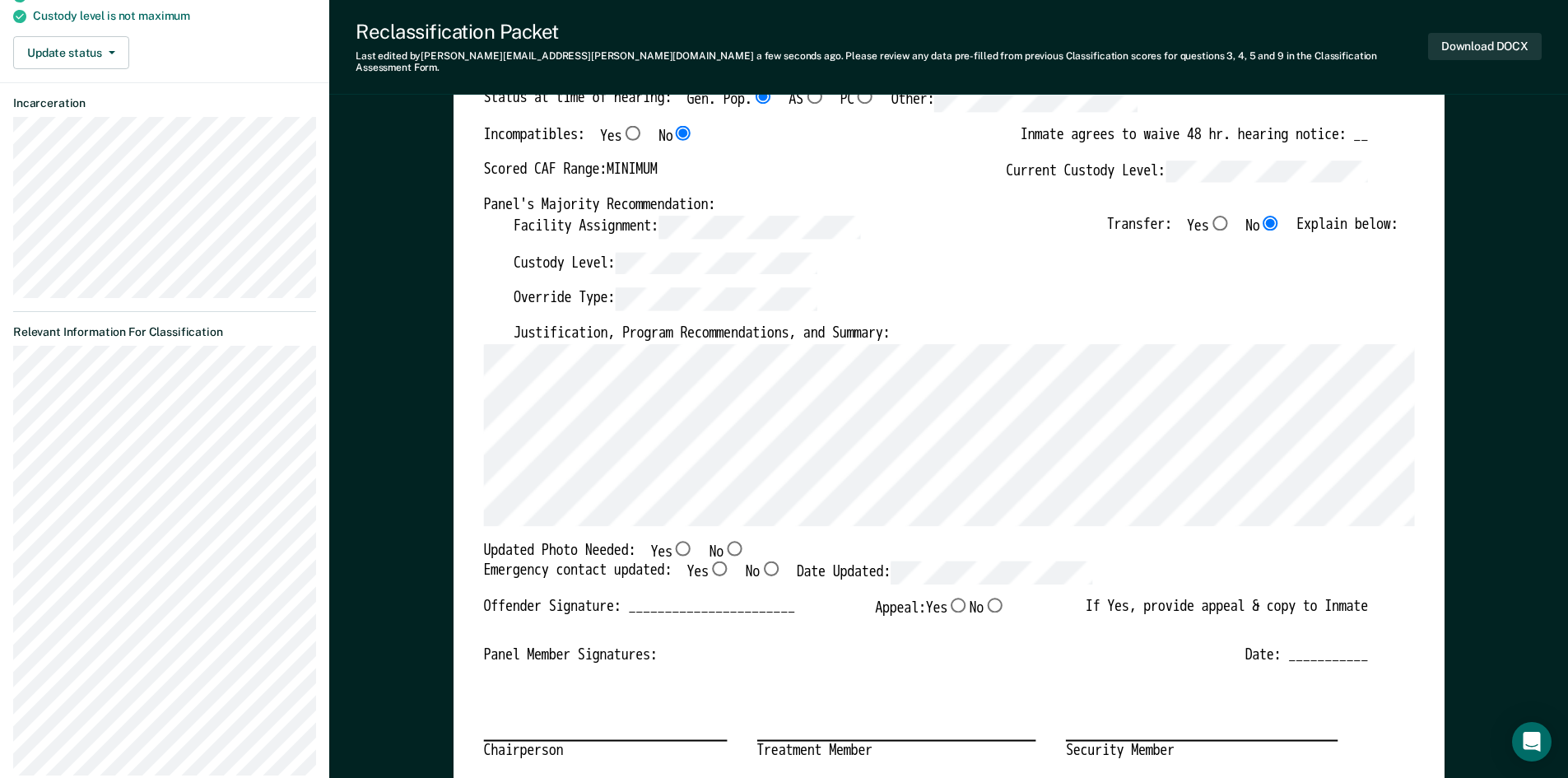 click on "Yes" at bounding box center [682, 547] 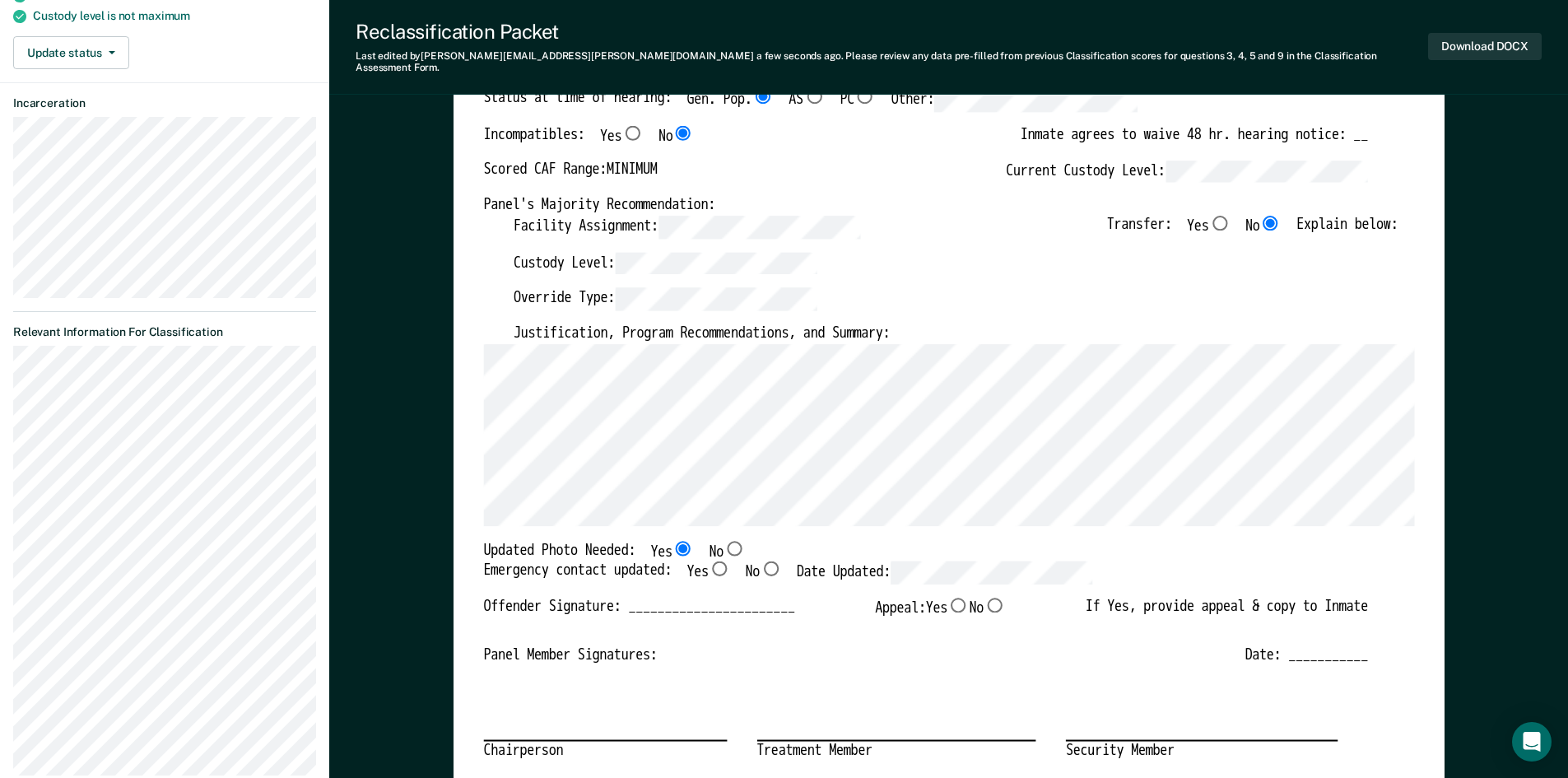 type on "x" 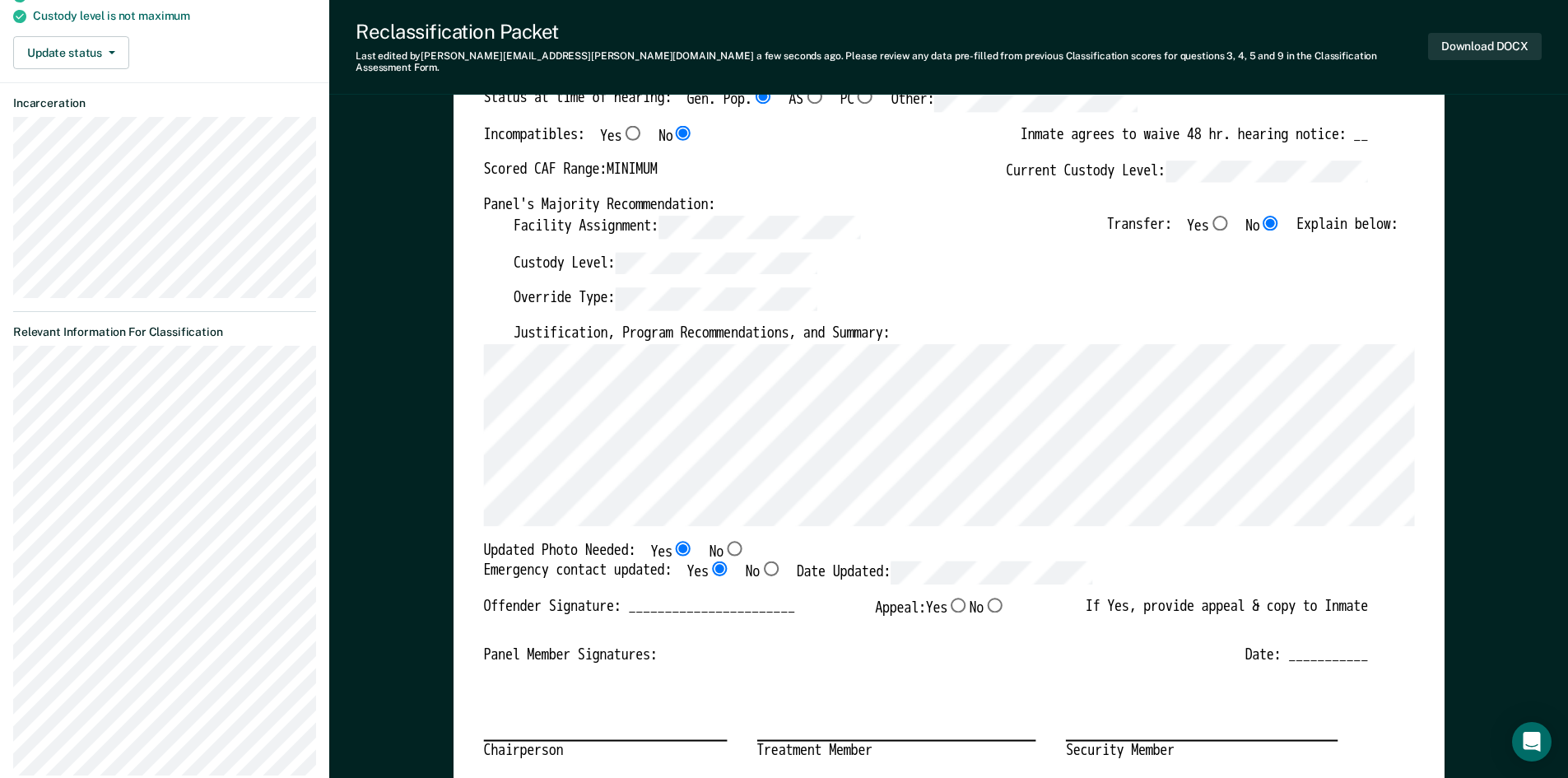 type on "x" 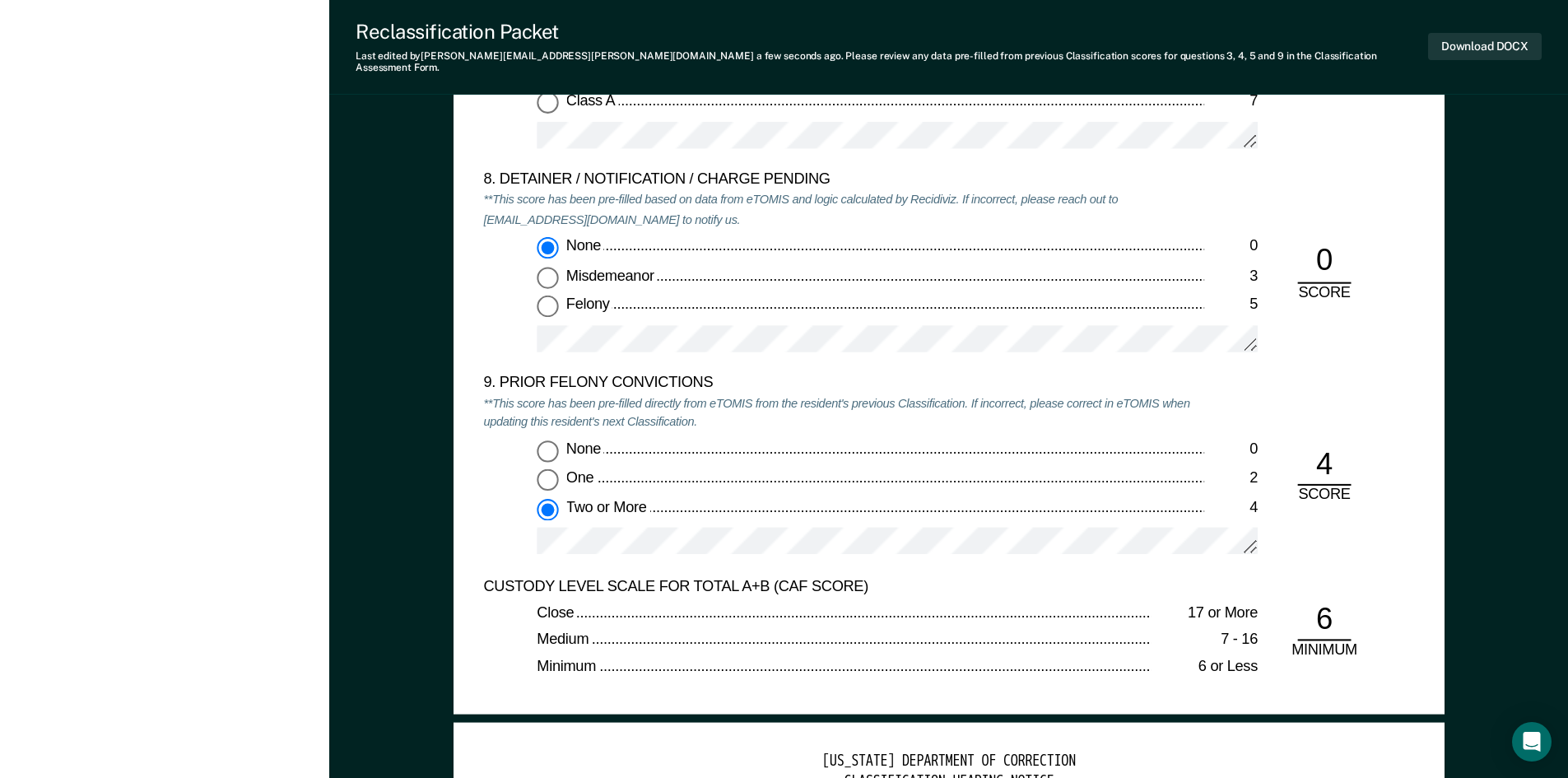 scroll, scrollTop: 3622, scrollLeft: 0, axis: vertical 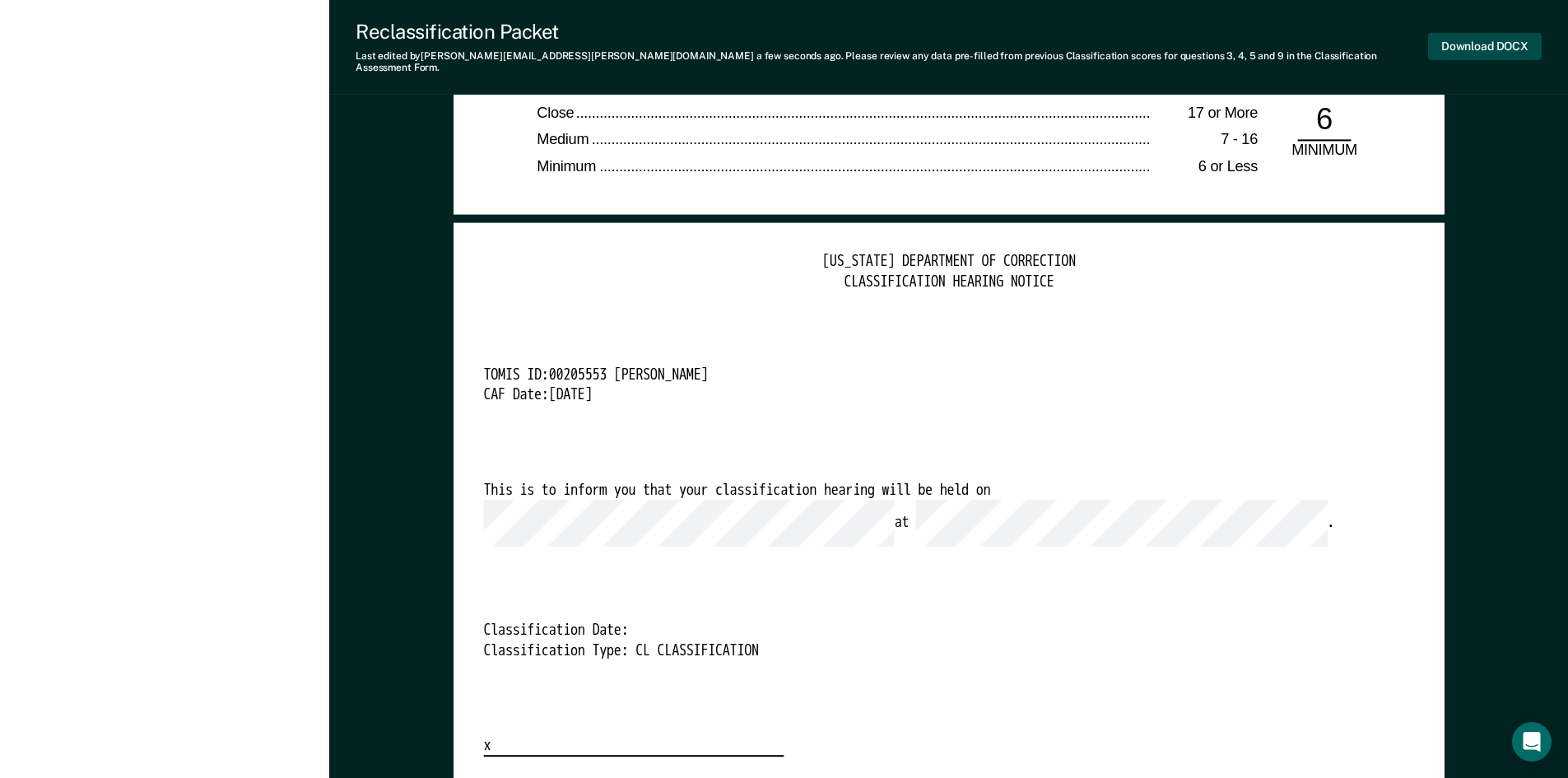 click on "Download DOCX" at bounding box center (1485, 46) 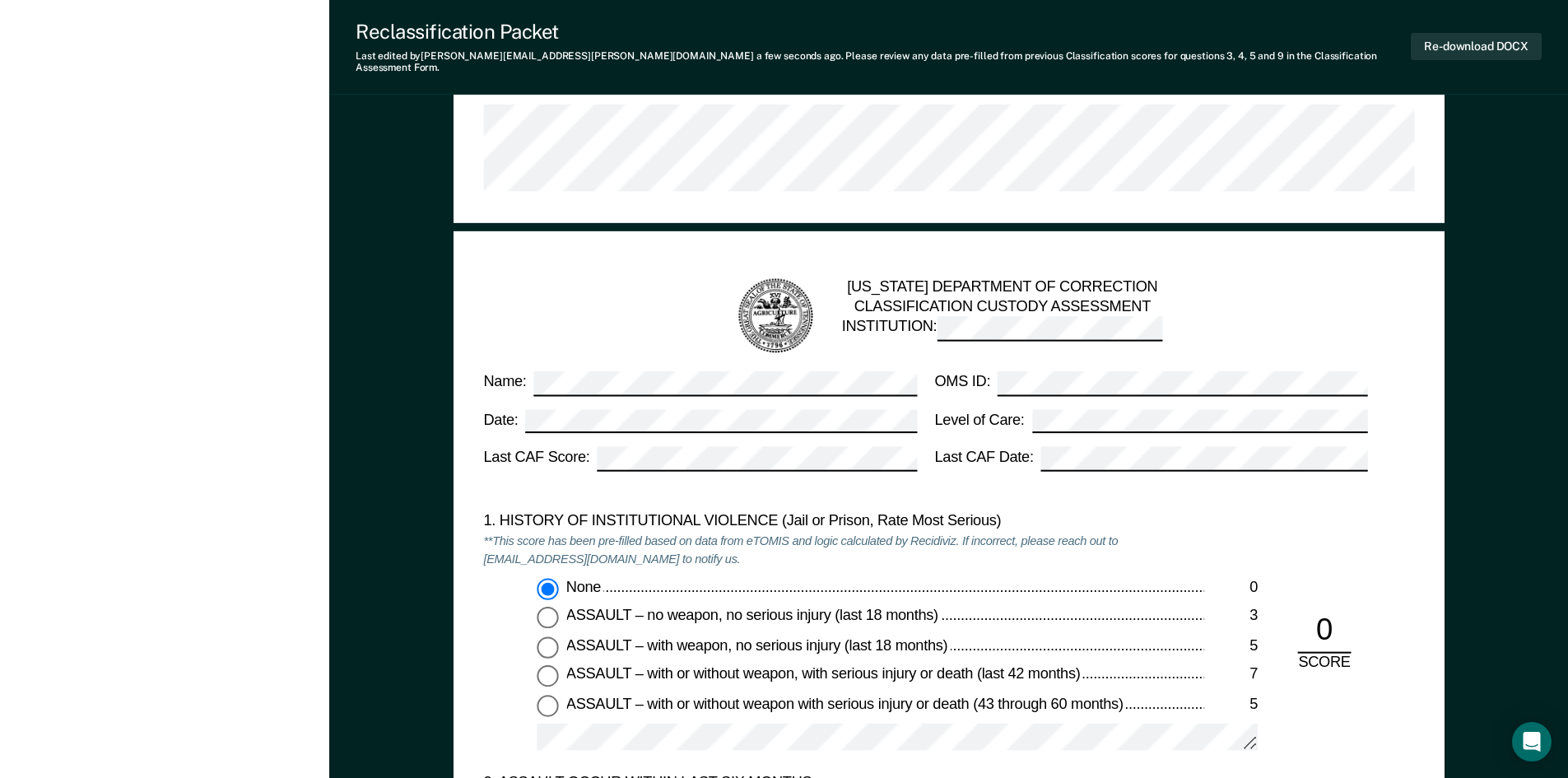 scroll, scrollTop: 0, scrollLeft: 0, axis: both 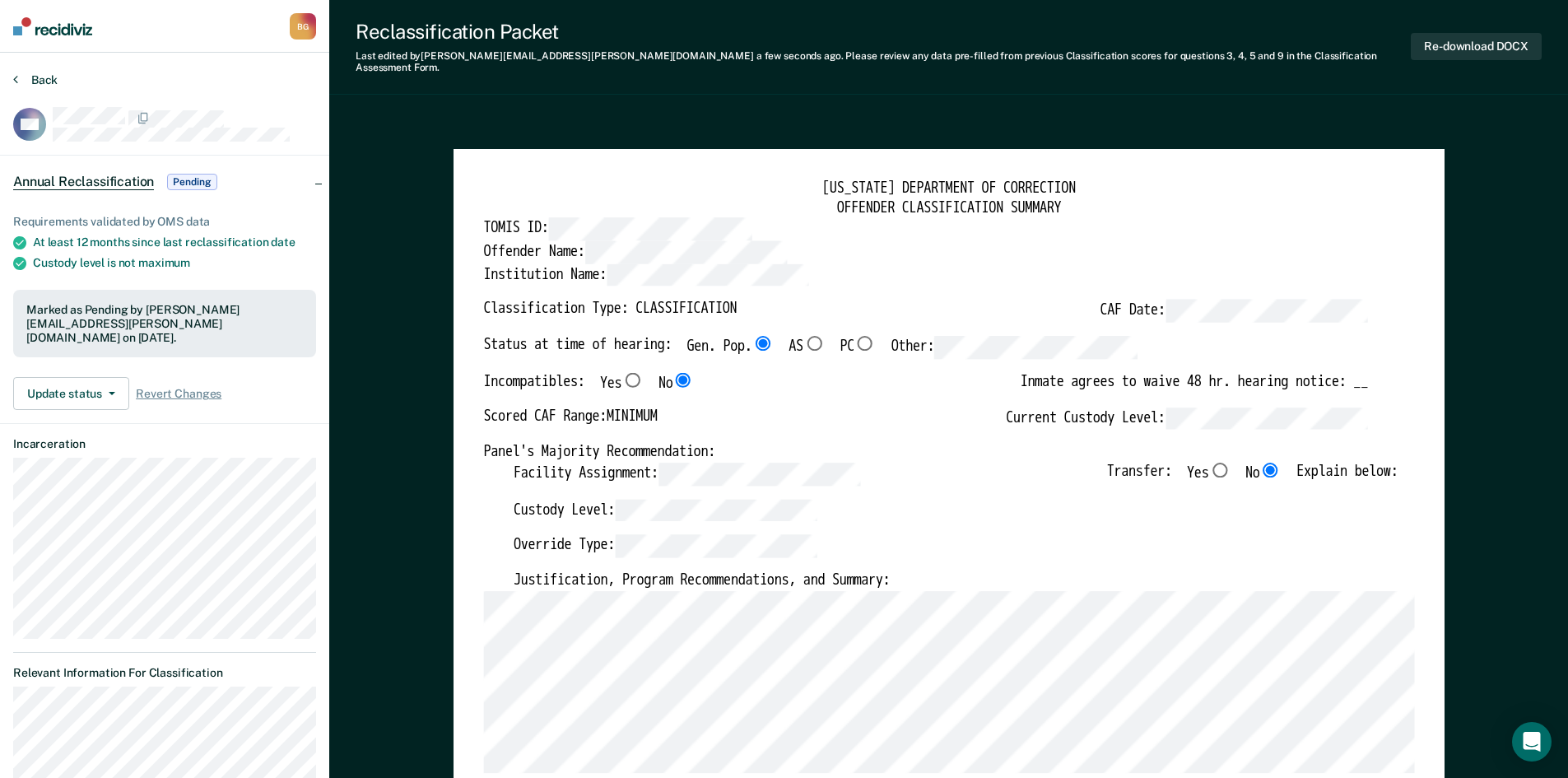 click on "Back" at bounding box center [35, 80] 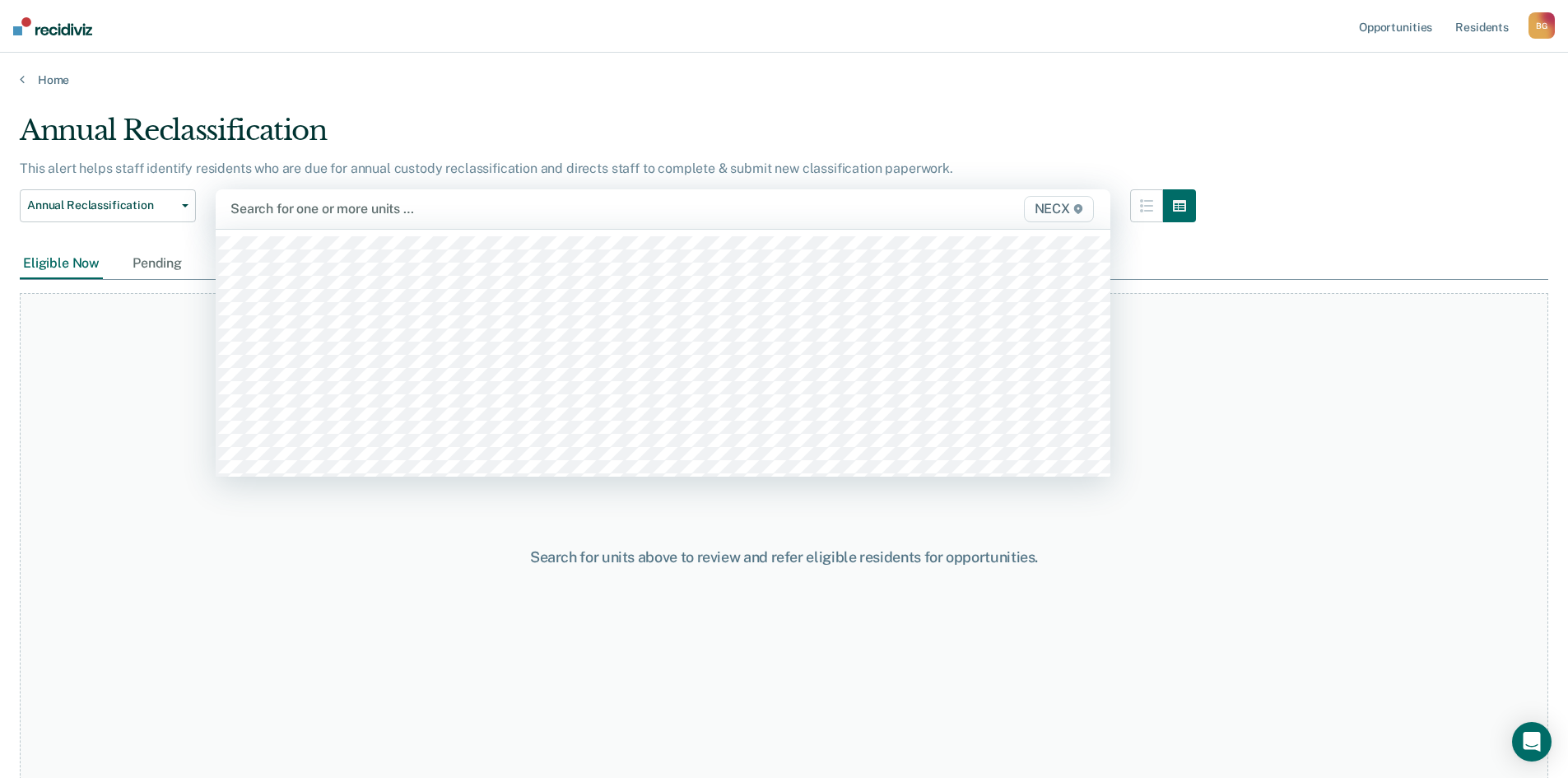 click at bounding box center (533, 208) 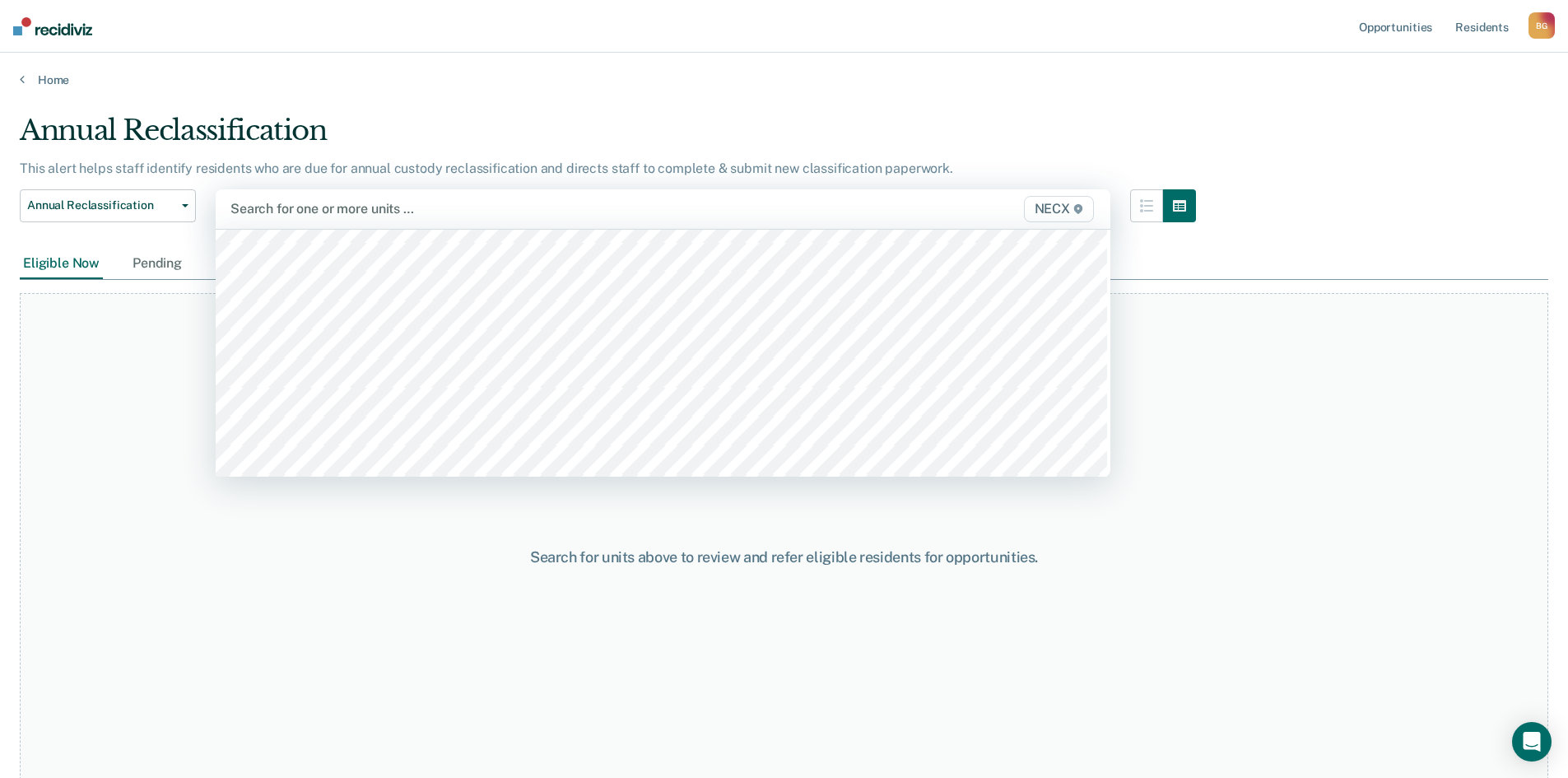 scroll, scrollTop: 5598, scrollLeft: 0, axis: vertical 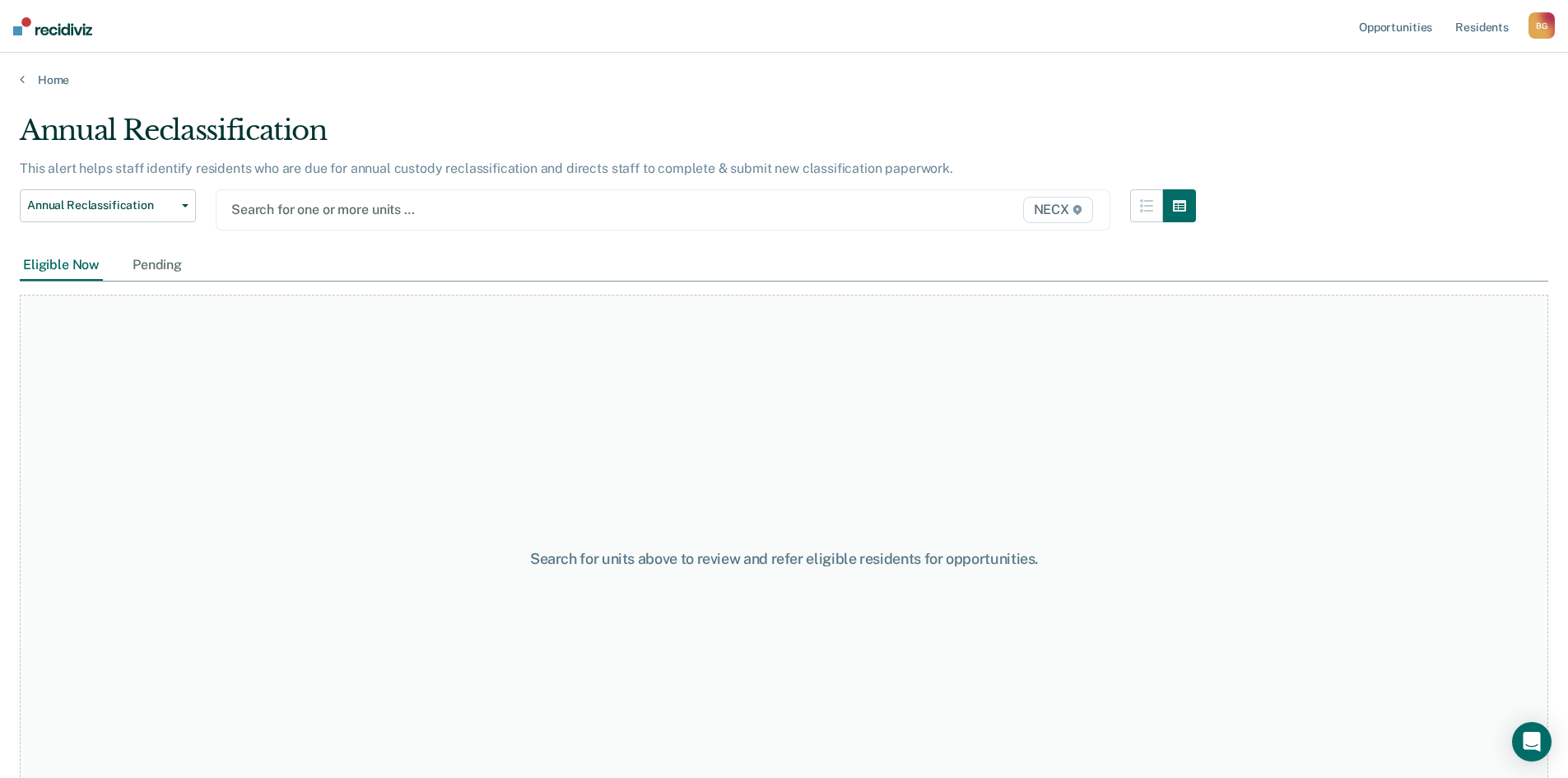click at bounding box center (533, 209) 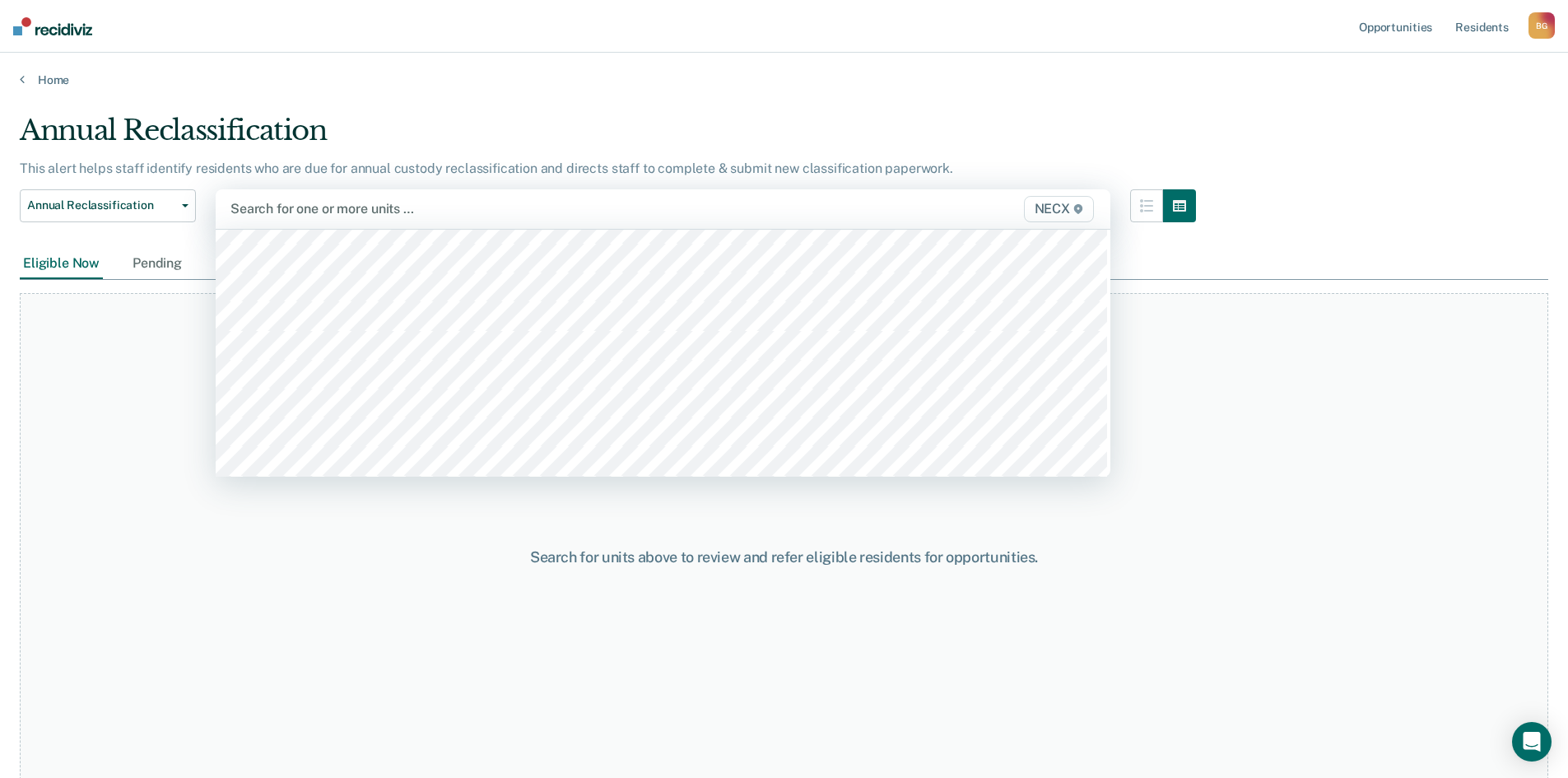 scroll, scrollTop: 5434, scrollLeft: 0, axis: vertical 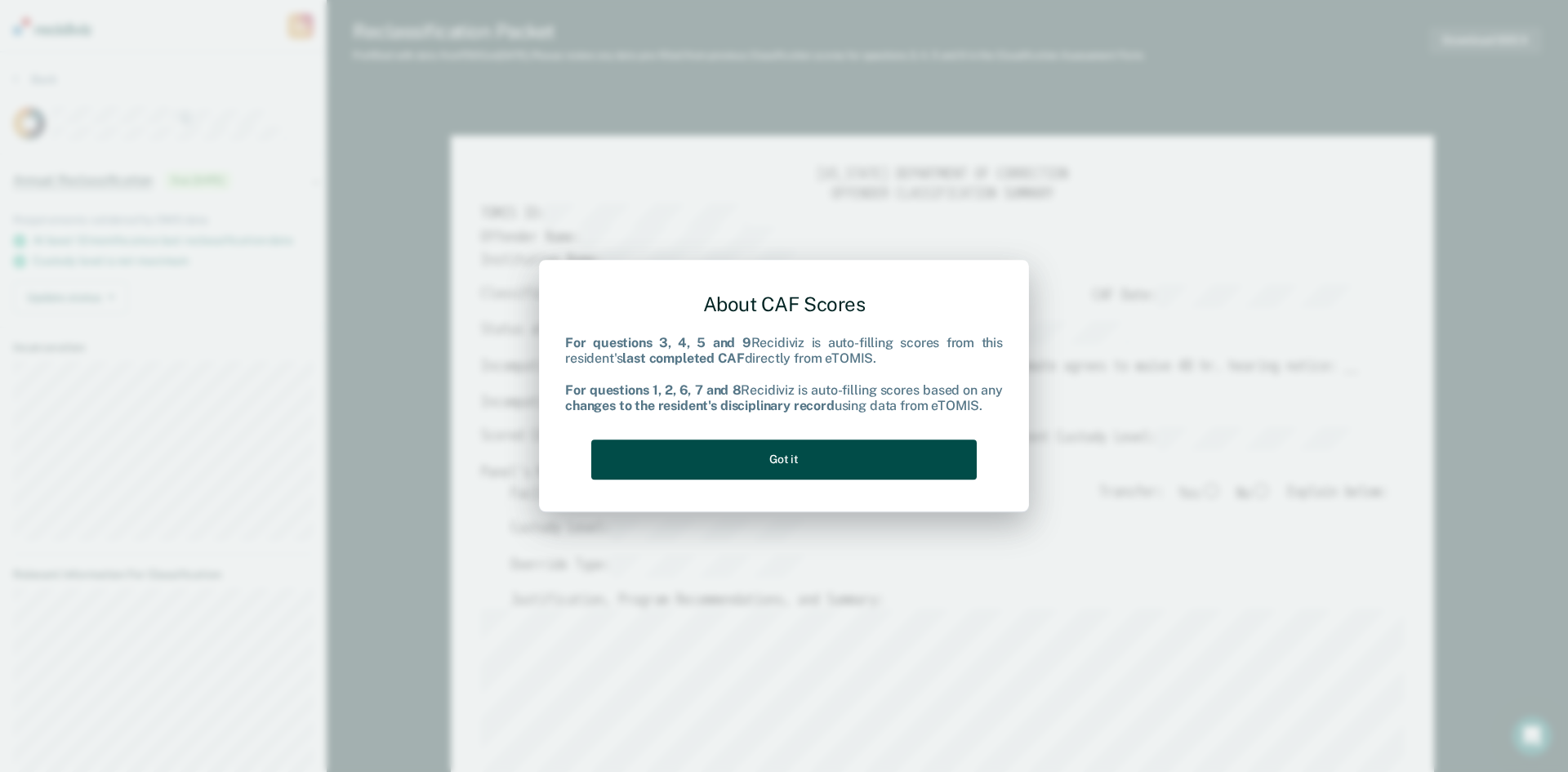 click on "Got it" at bounding box center (784, 459) 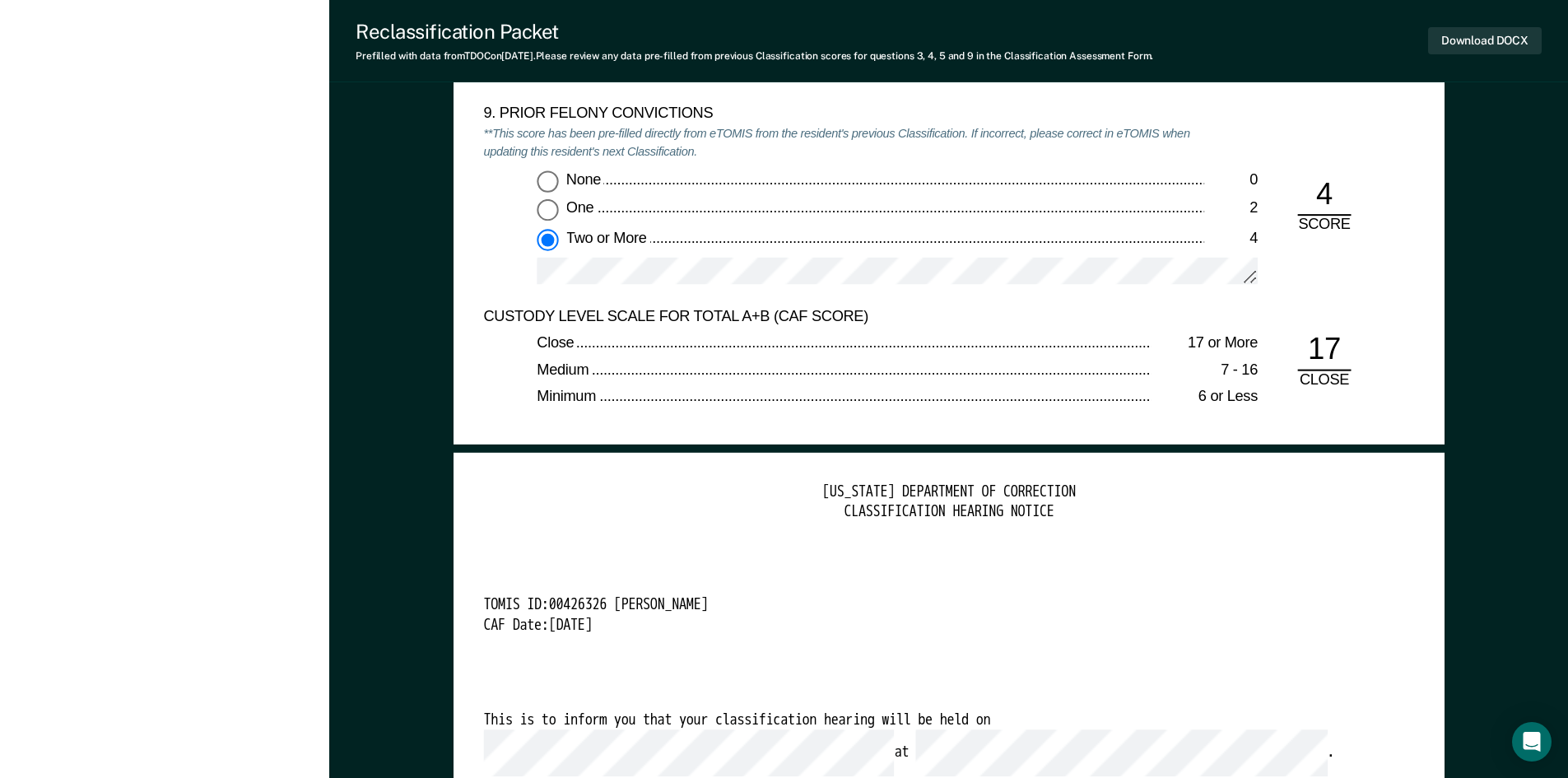 scroll, scrollTop: 4116, scrollLeft: 0, axis: vertical 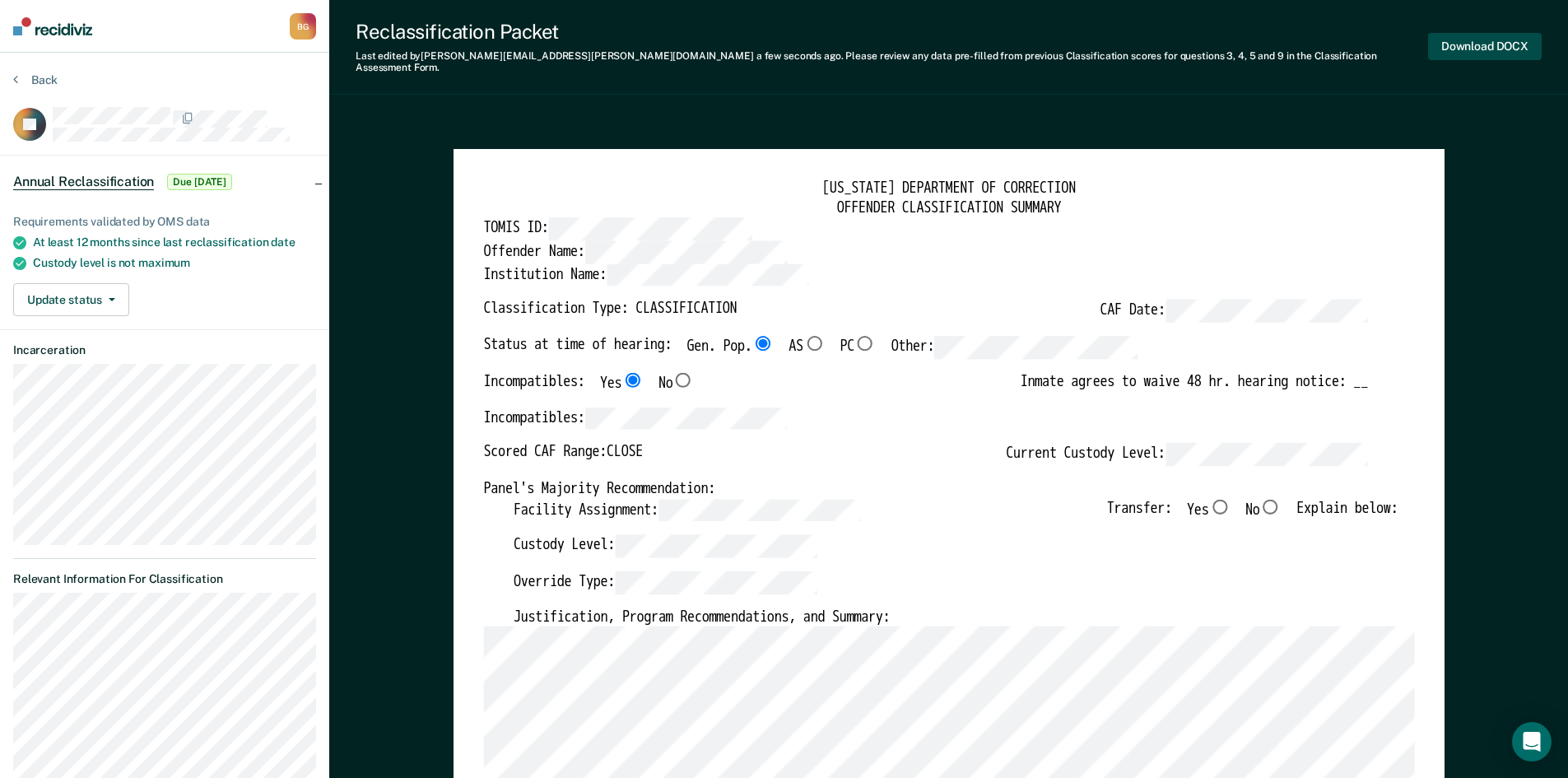 click on "Download DOCX" at bounding box center (1485, 46) 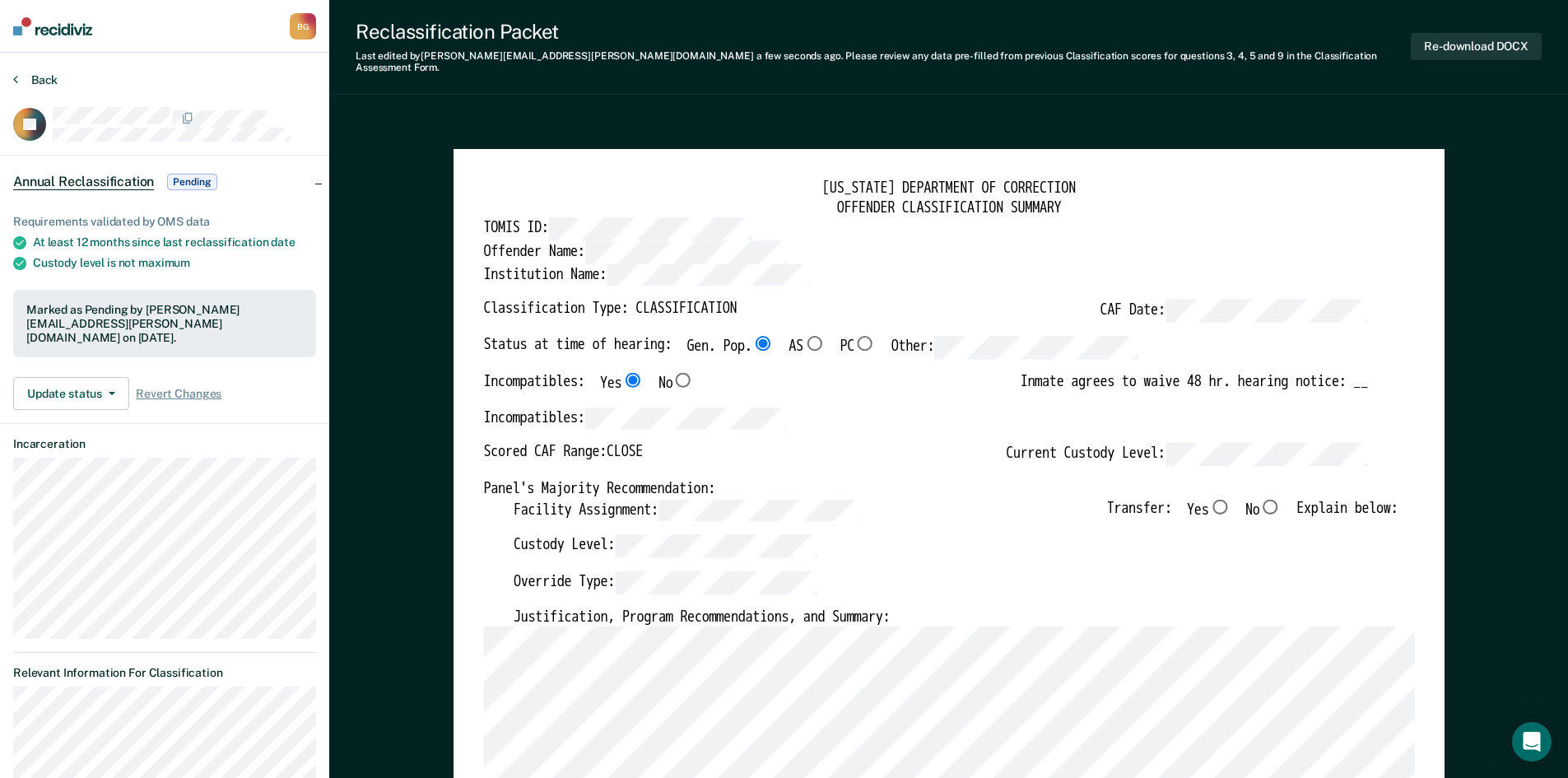click on "Back" at bounding box center (35, 80) 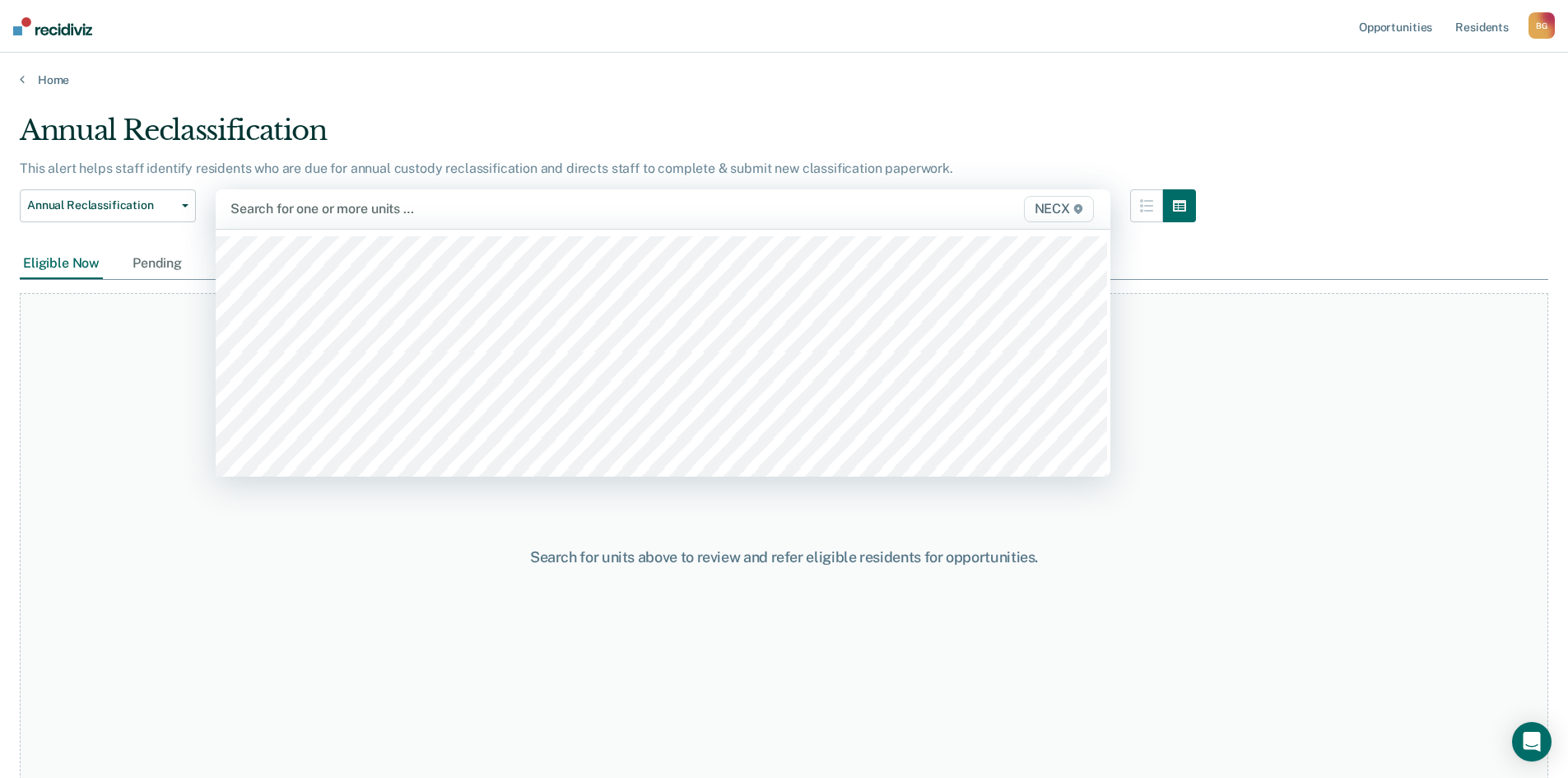 click on "NECX" at bounding box center [966, 209] 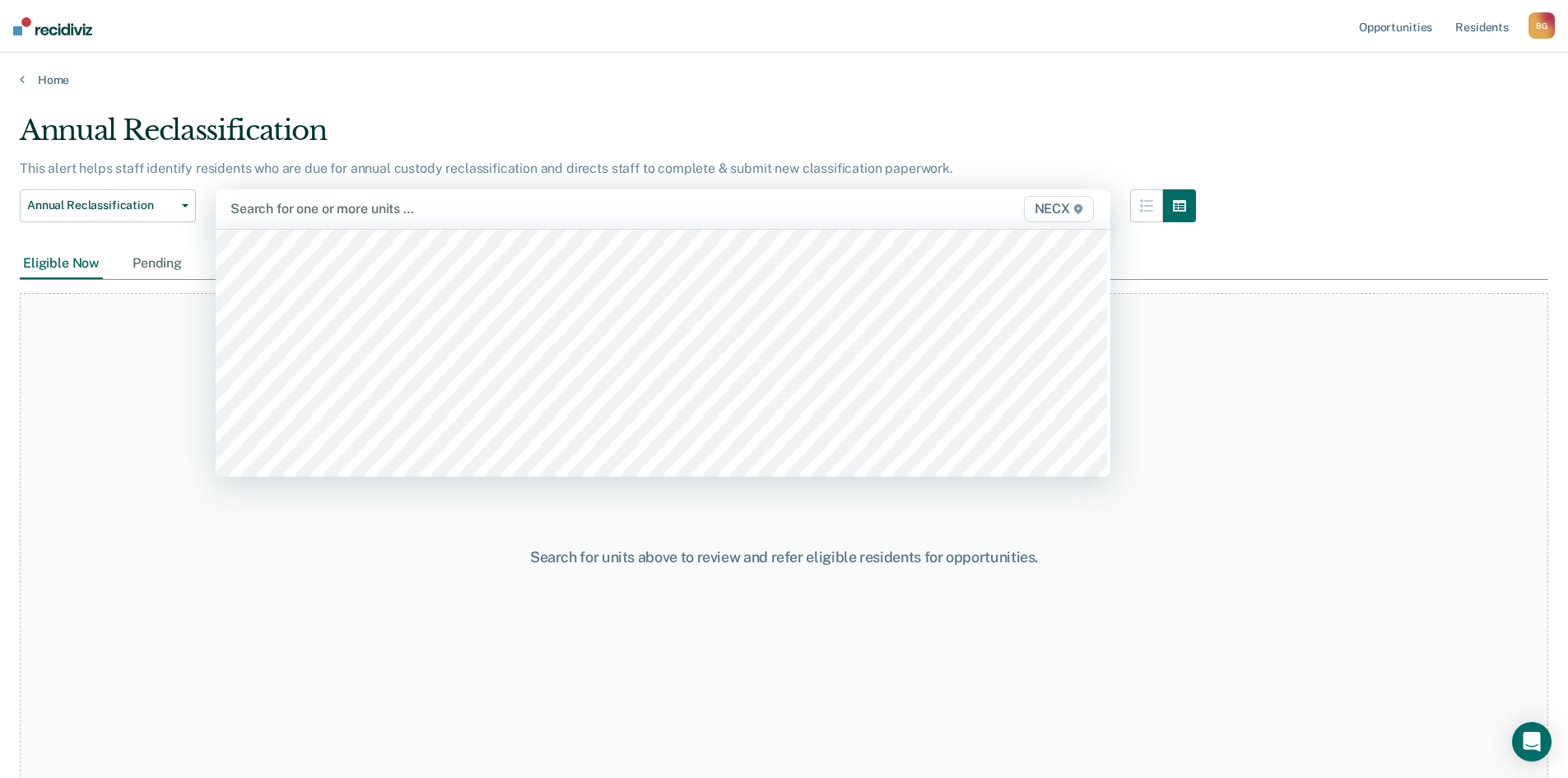 scroll, scrollTop: 5598, scrollLeft: 0, axis: vertical 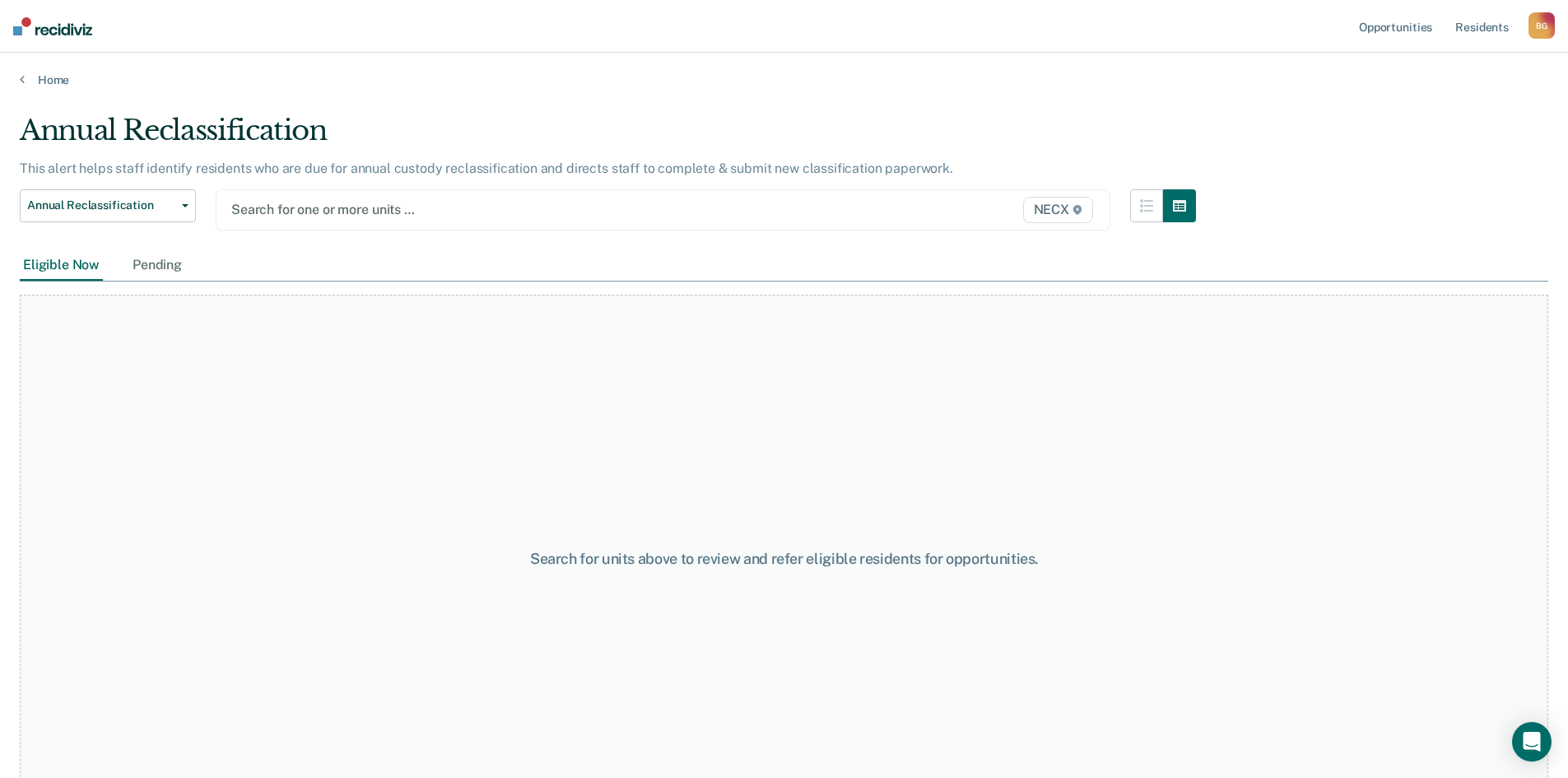 click at bounding box center (533, 209) 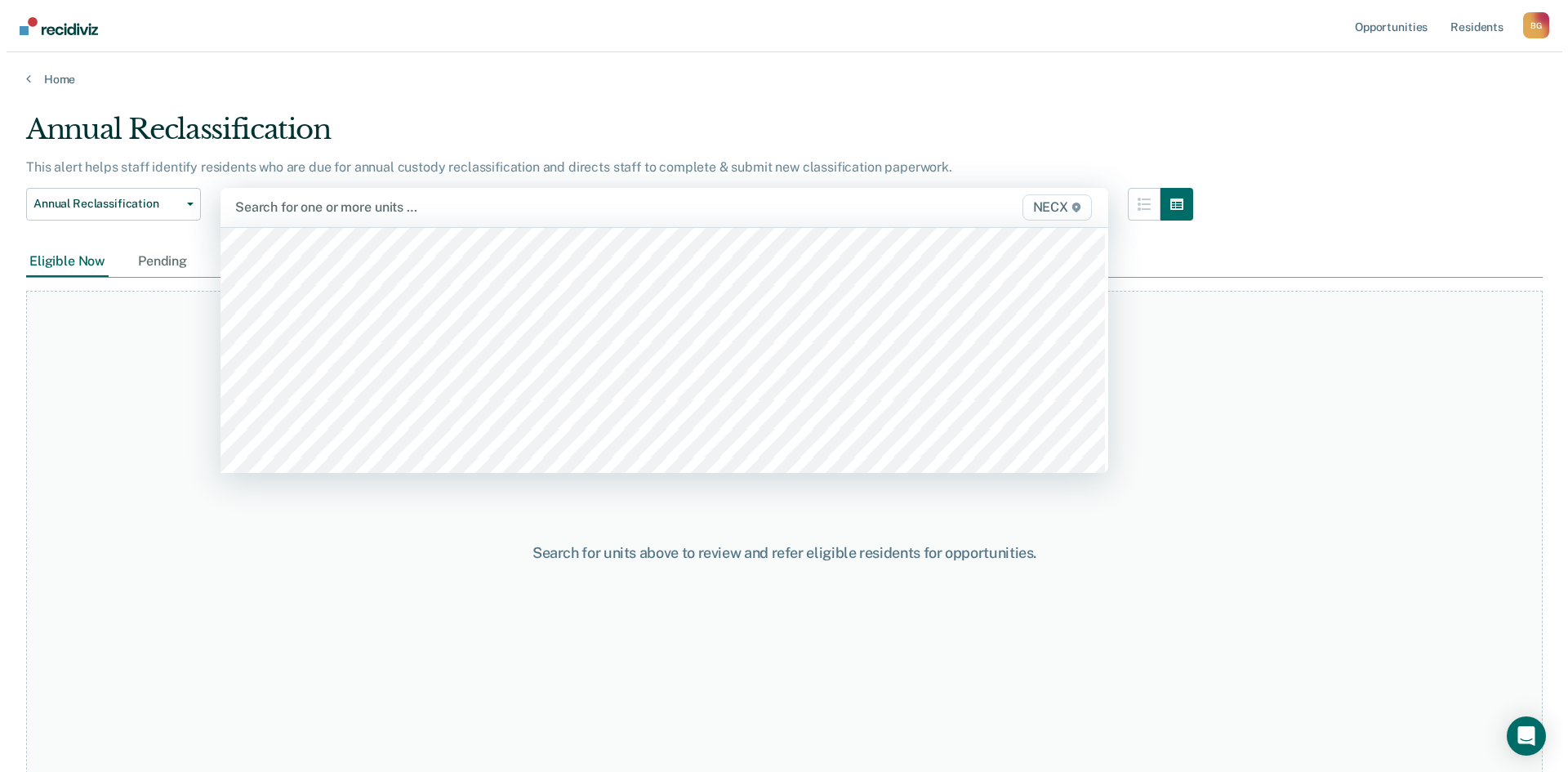 scroll, scrollTop: 5637, scrollLeft: 0, axis: vertical 